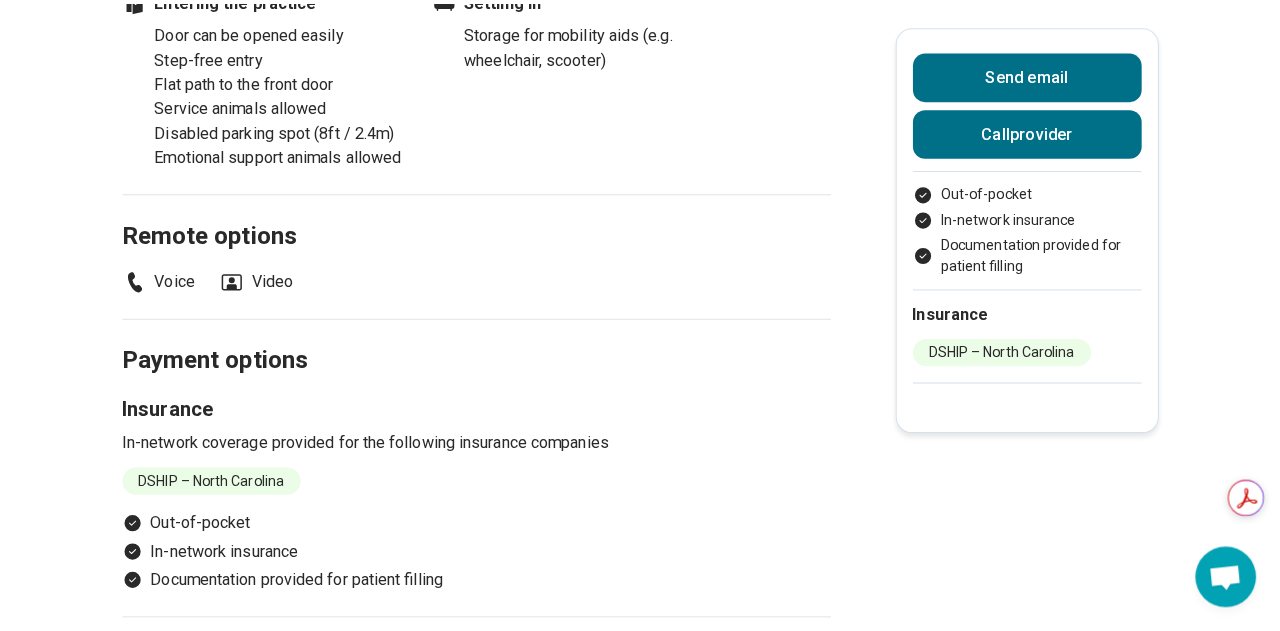 scroll, scrollTop: 1812, scrollLeft: 0, axis: vertical 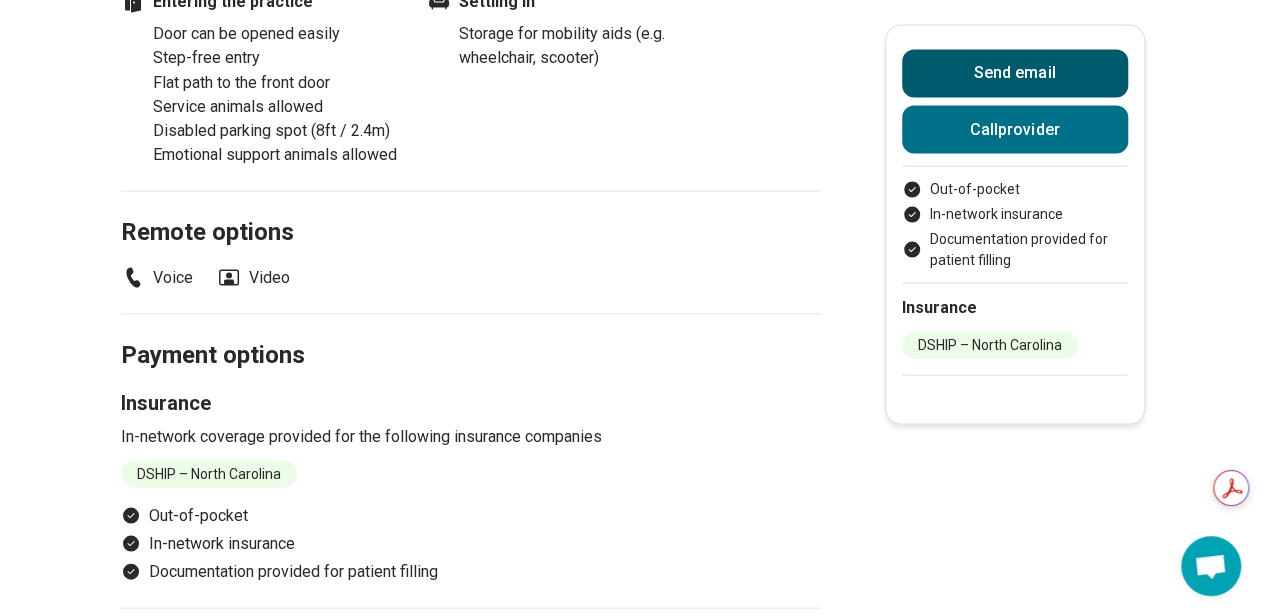 click on "Send email" at bounding box center [1015, 73] 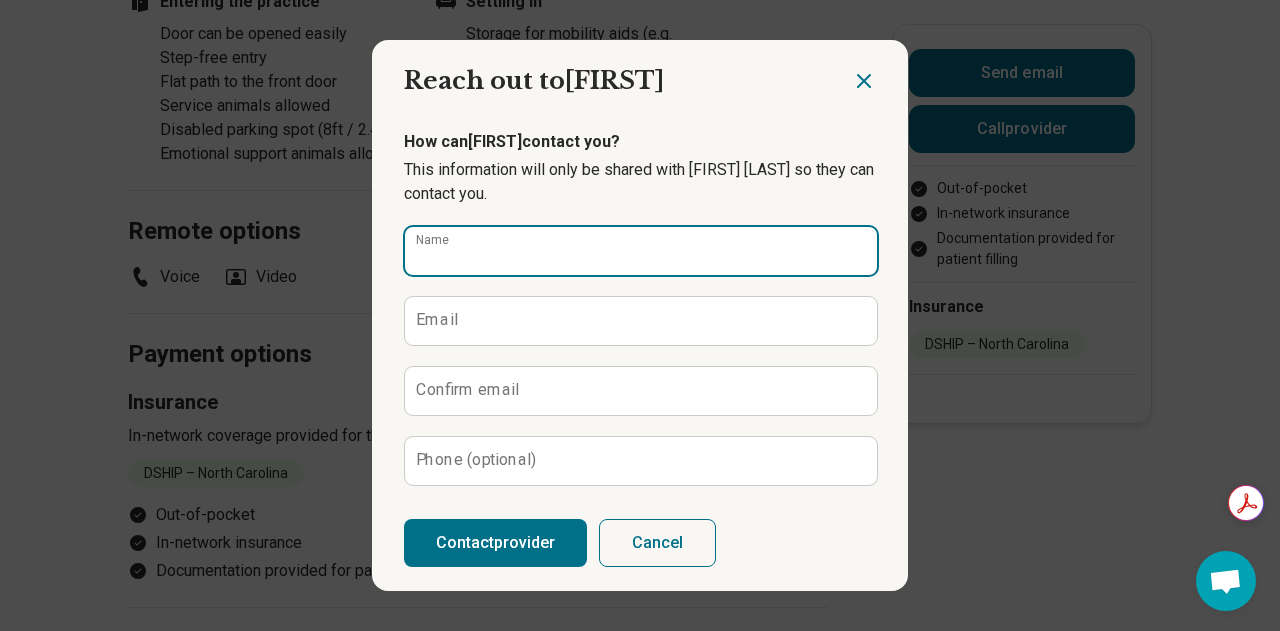 click on "Name" at bounding box center (641, 251) 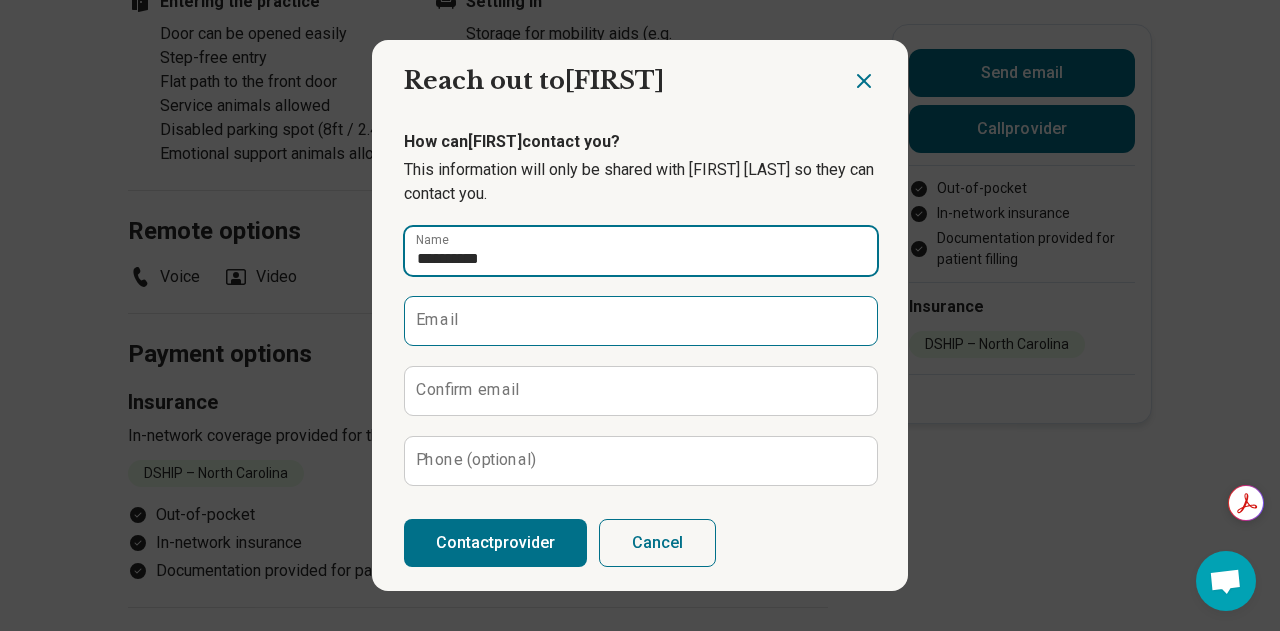 type on "**********" 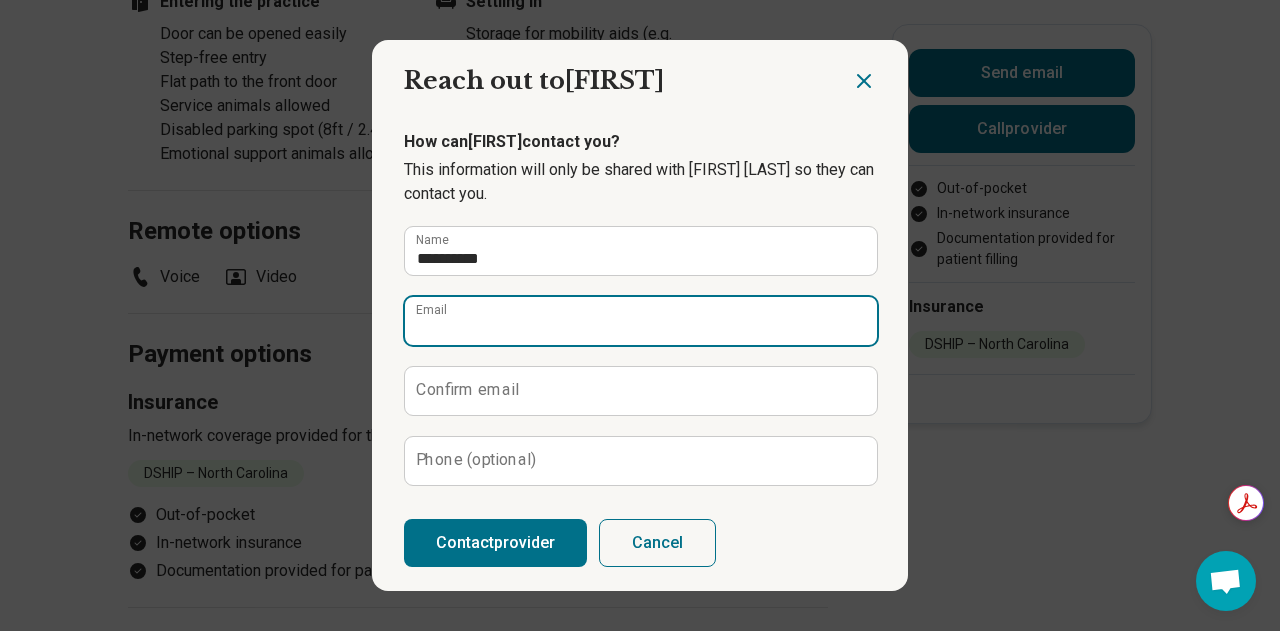 click on "Email" at bounding box center (641, 321) 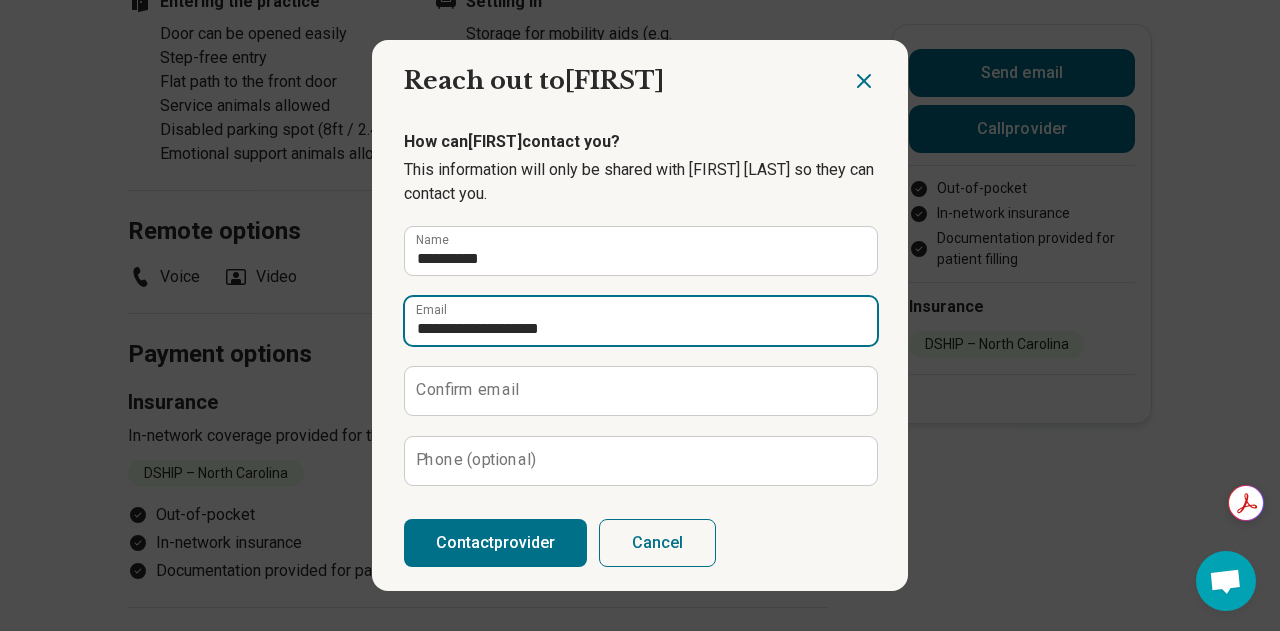 type on "**********" 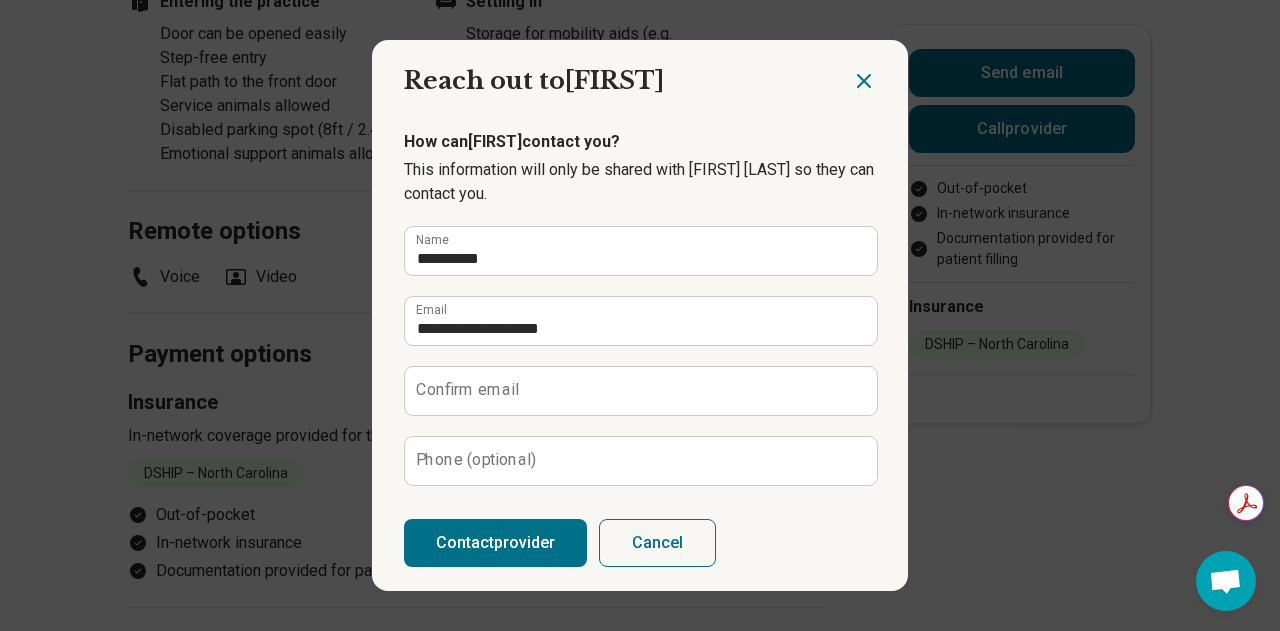 click on "Confirm email" at bounding box center (467, 390) 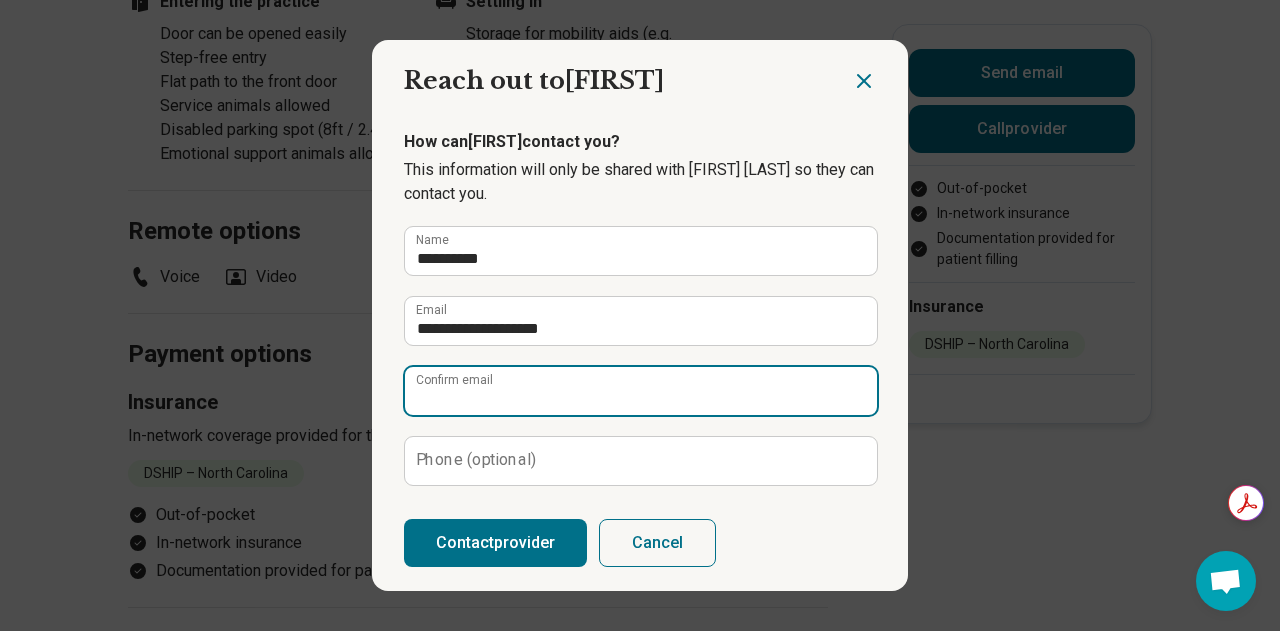 click on "Confirm email" at bounding box center (641, 391) 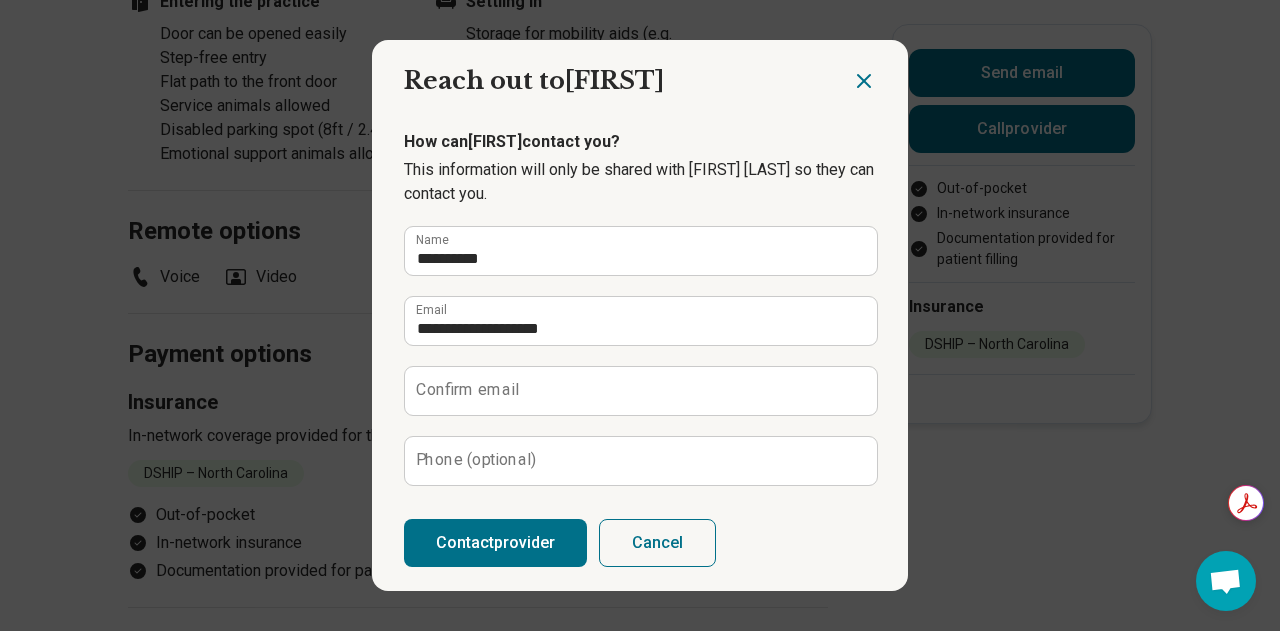 scroll, scrollTop: 273, scrollLeft: 0, axis: vertical 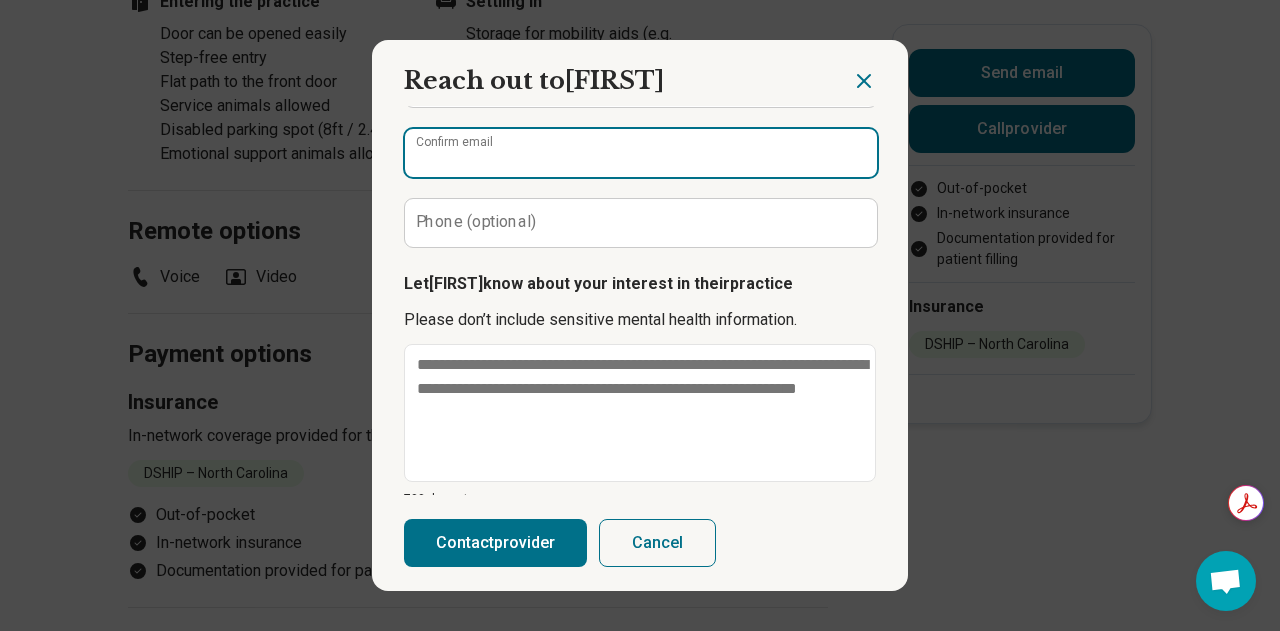 click on "Confirm email" at bounding box center (641, 153) 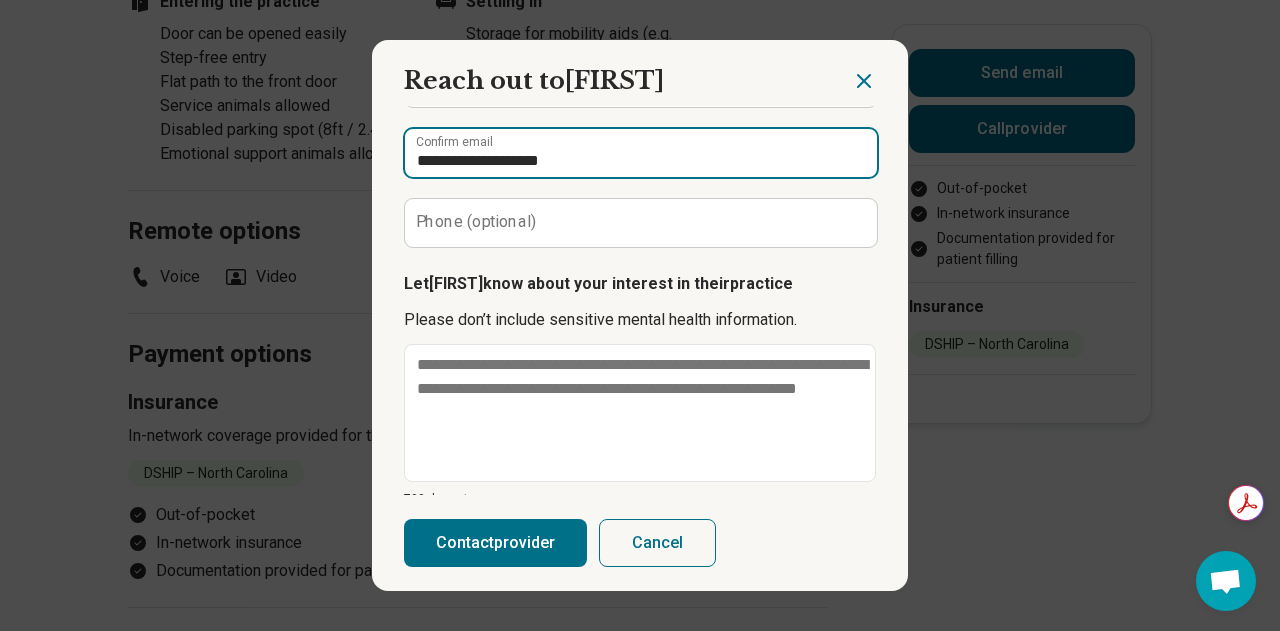 type on "**********" 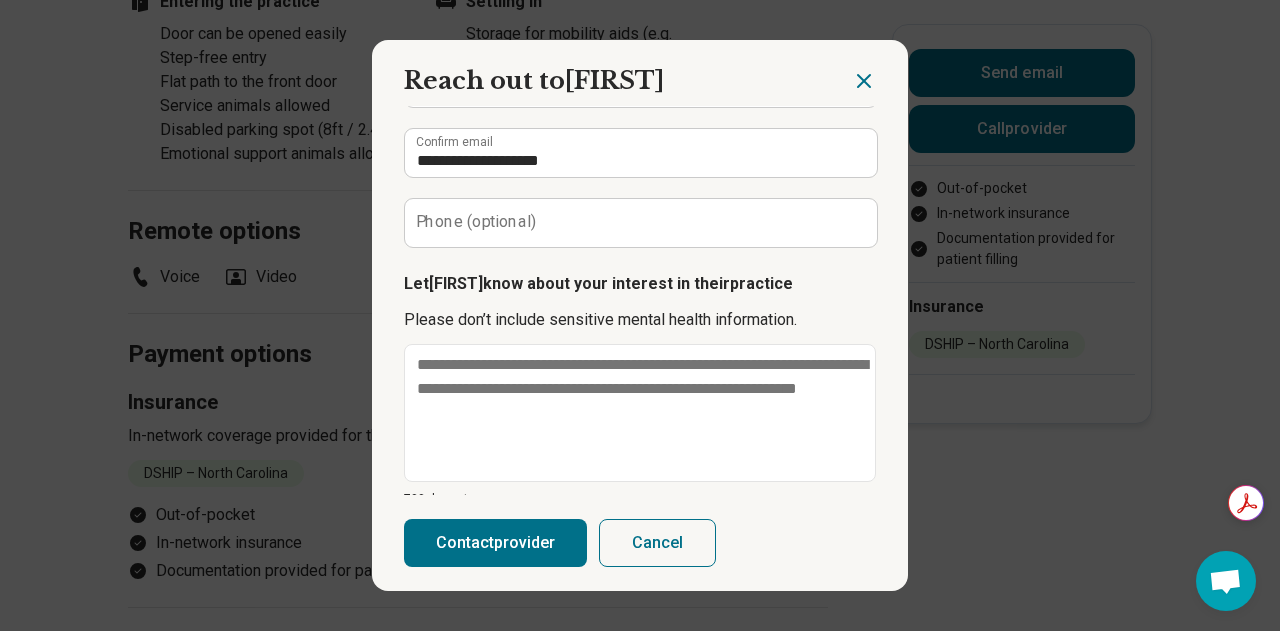 click on "Phone (optional)" at bounding box center (476, 222) 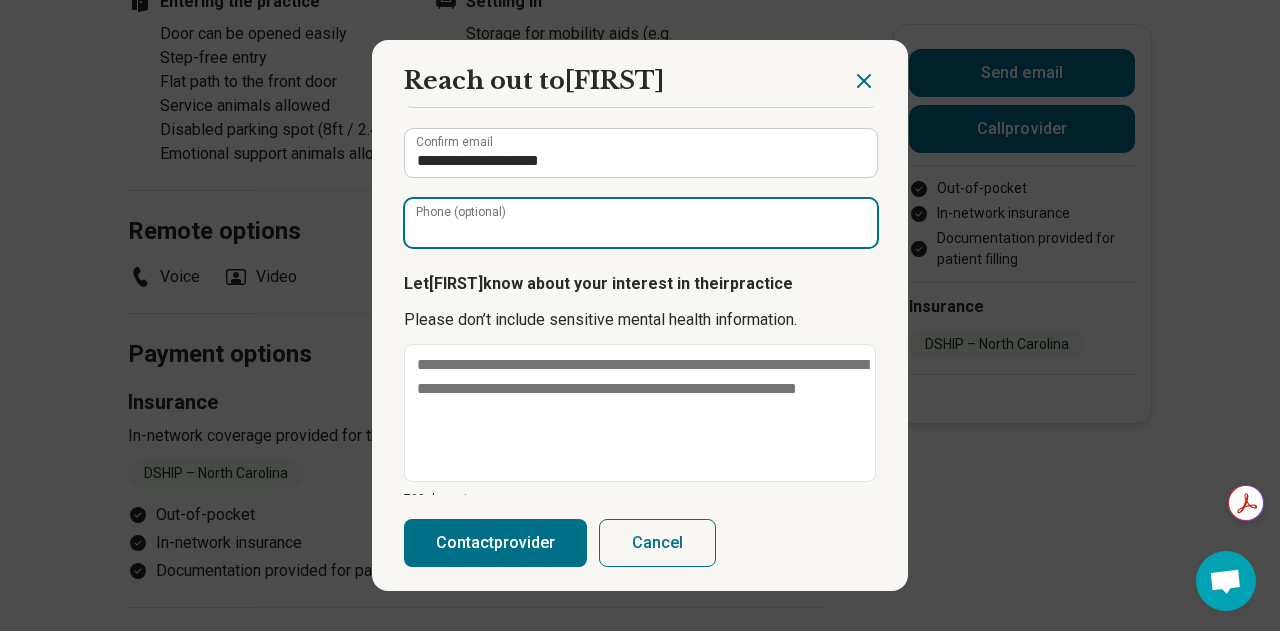 click on "Phone (optional)" at bounding box center (641, 223) 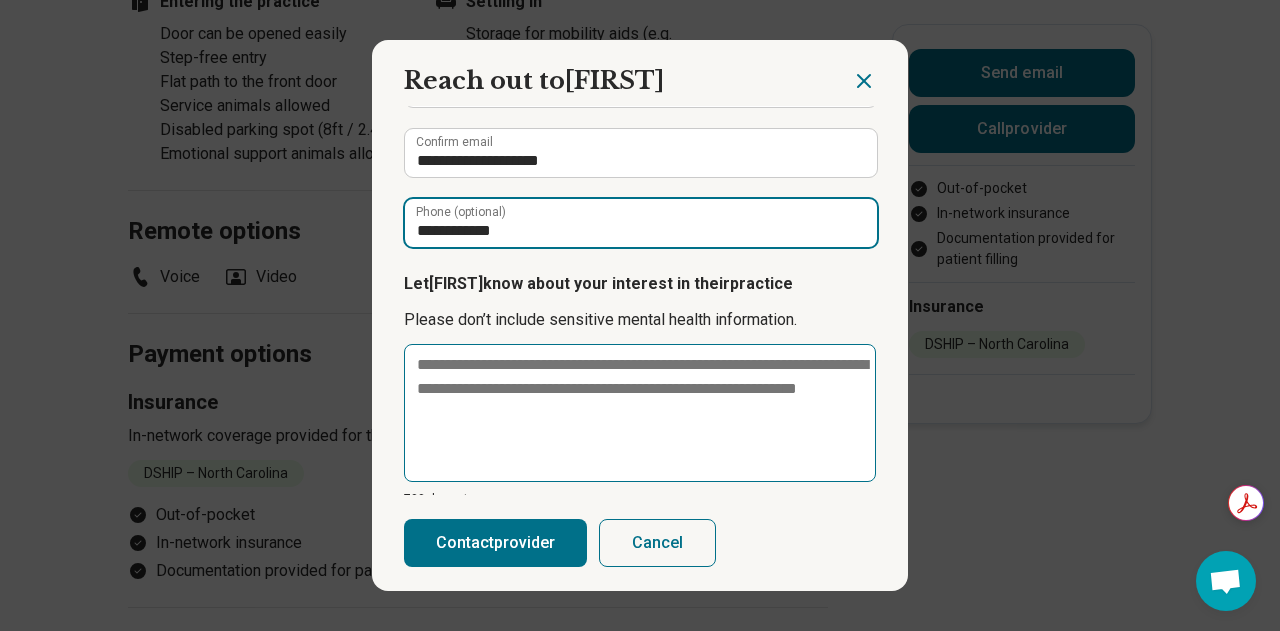 type on "**********" 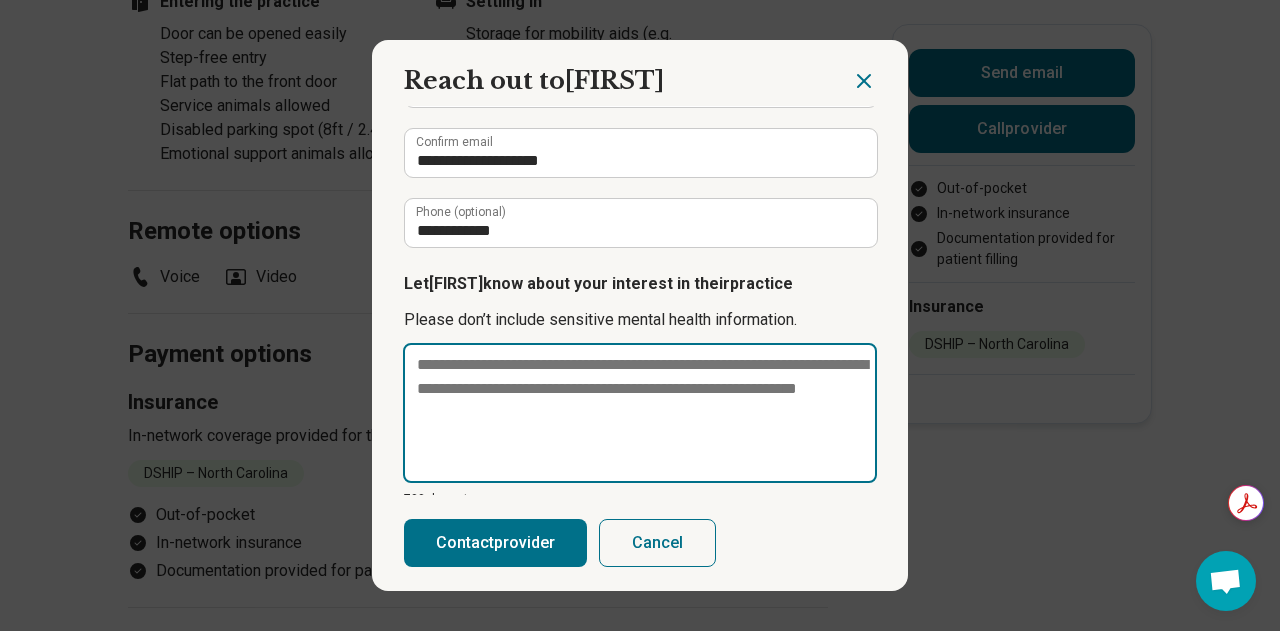 click at bounding box center (640, 413) 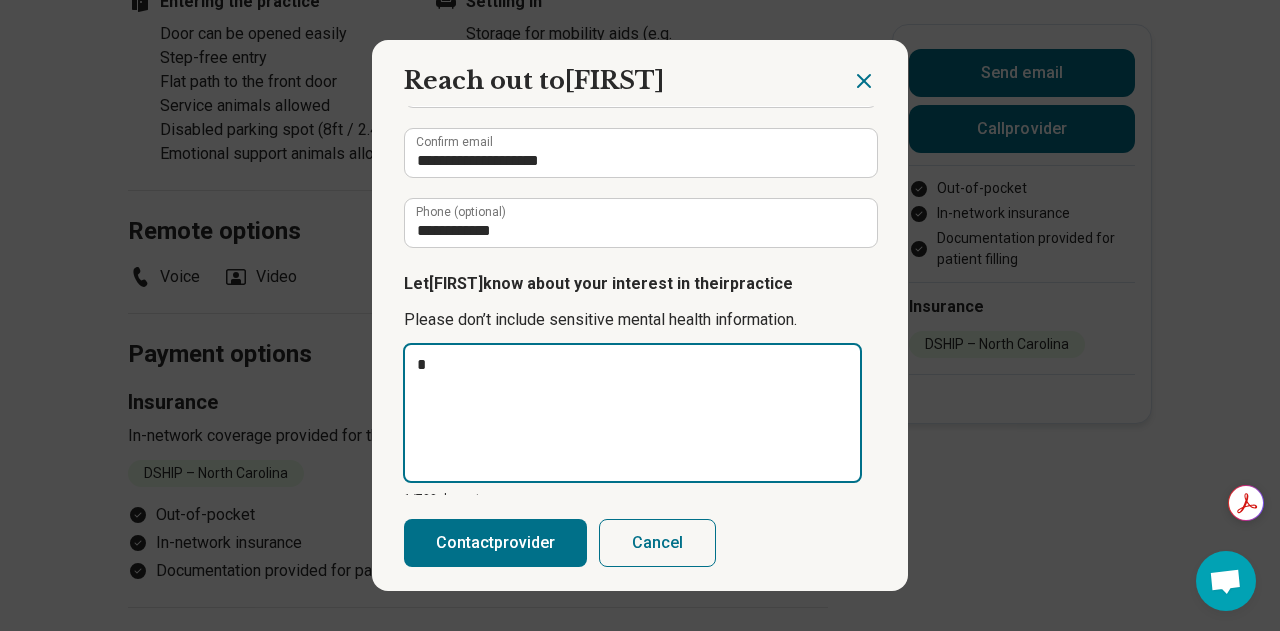 paste on "**********" 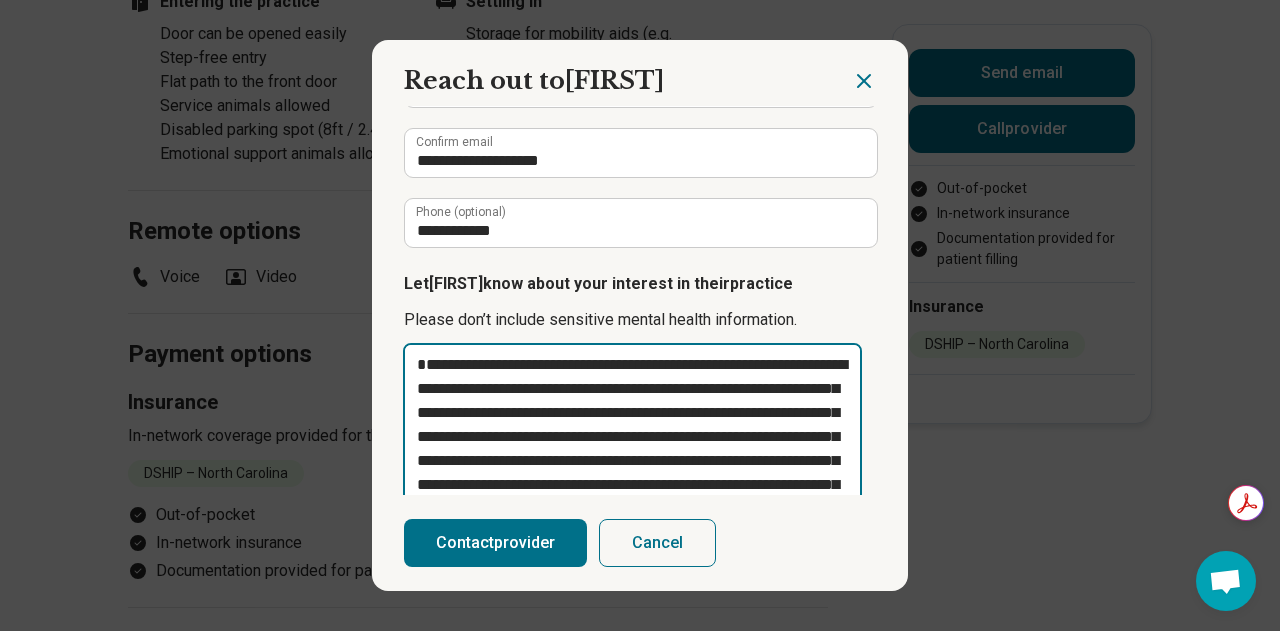 scroll, scrollTop: 133, scrollLeft: 0, axis: vertical 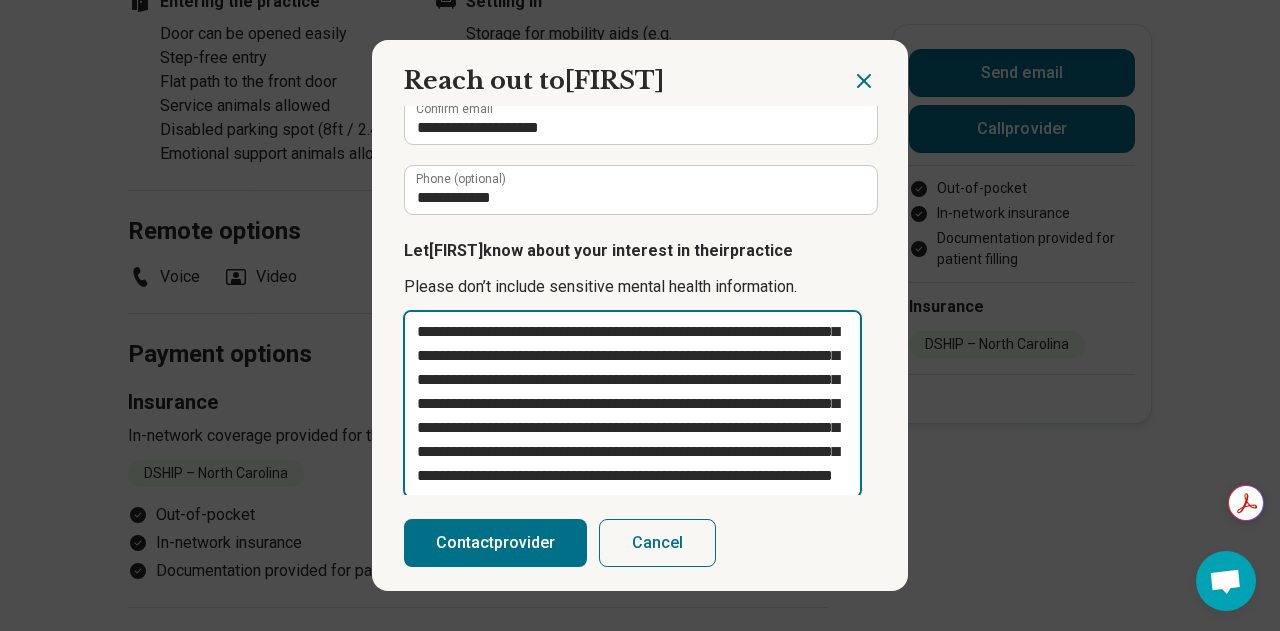 drag, startPoint x: 599, startPoint y: 467, endPoint x: 457, endPoint y: 339, distance: 191.17531 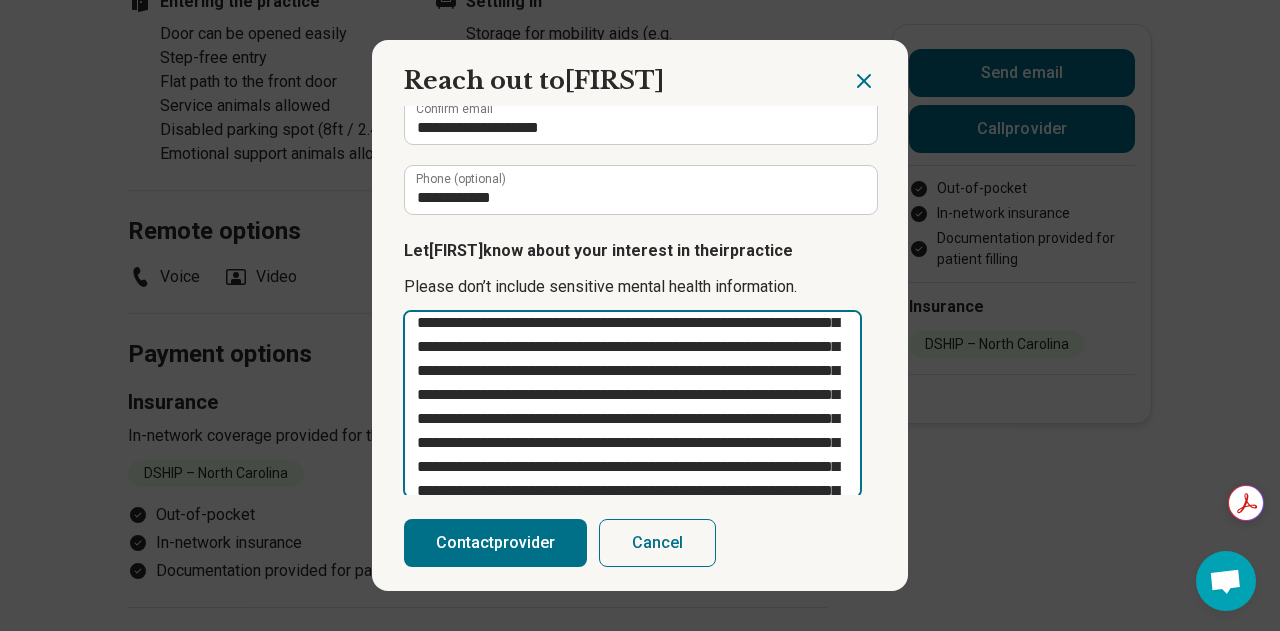 scroll, scrollTop: 32, scrollLeft: 0, axis: vertical 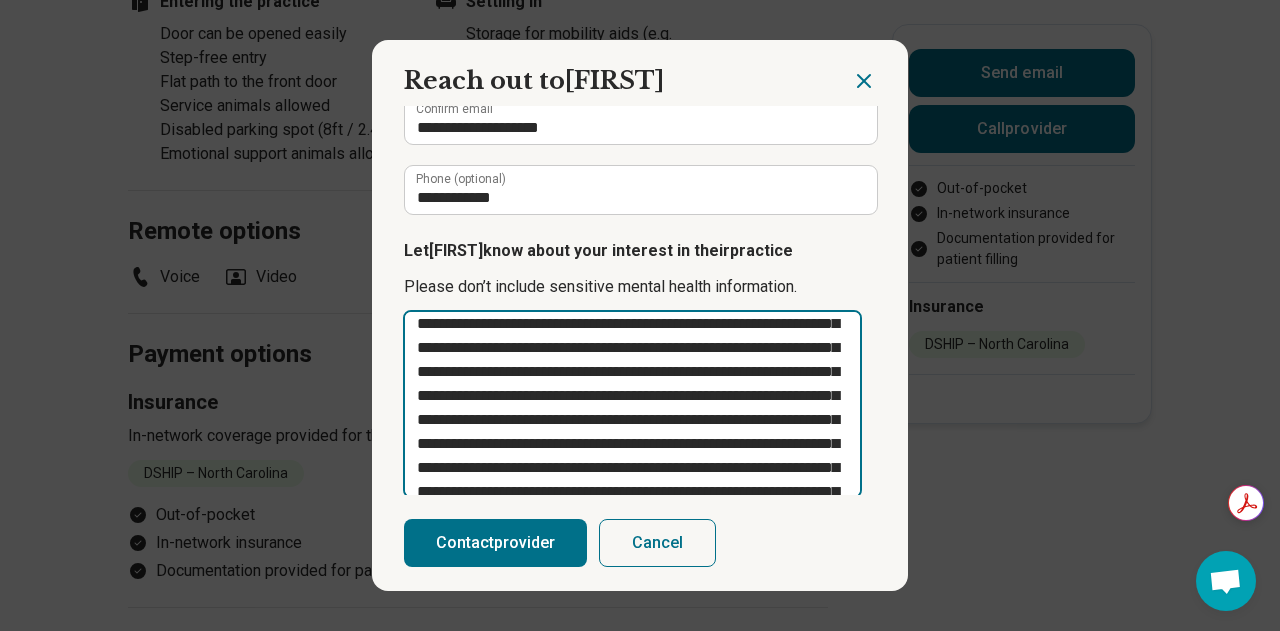 type on "**********" 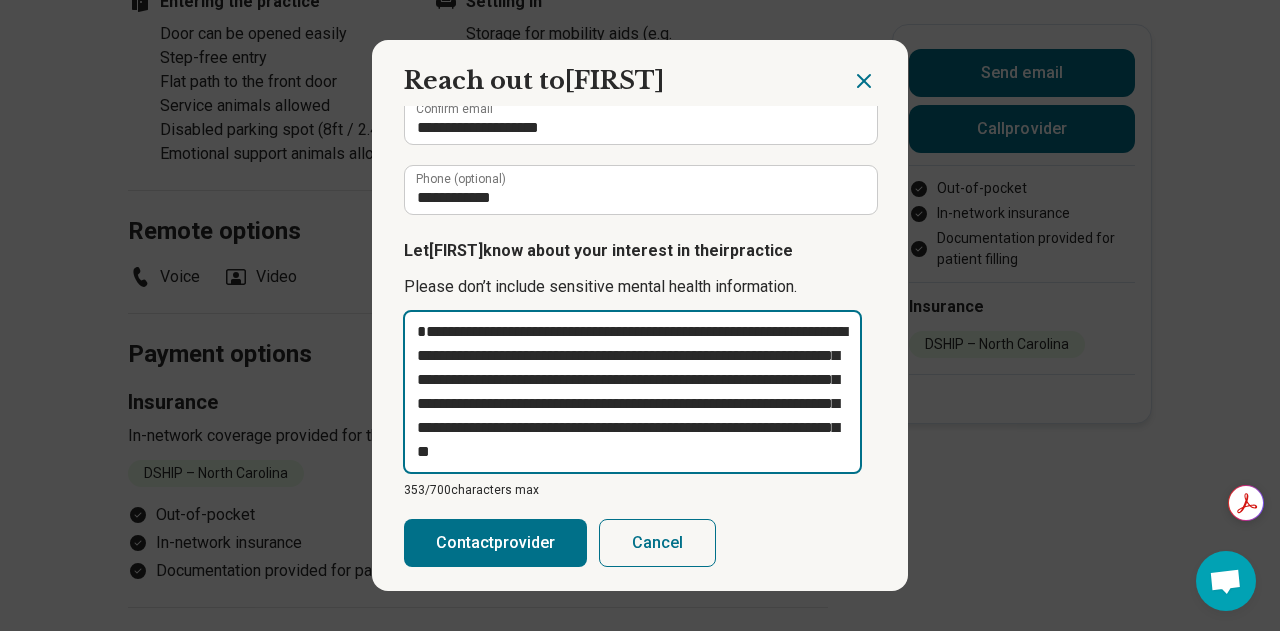 scroll, scrollTop: 0, scrollLeft: 0, axis: both 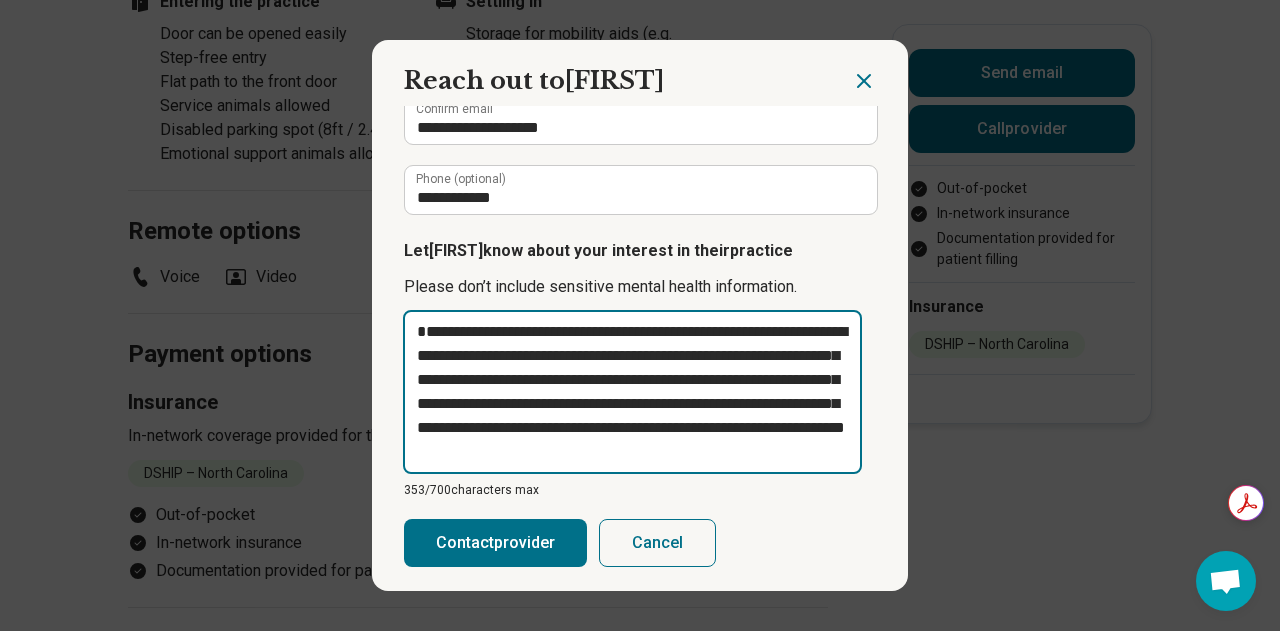 type on "**********" 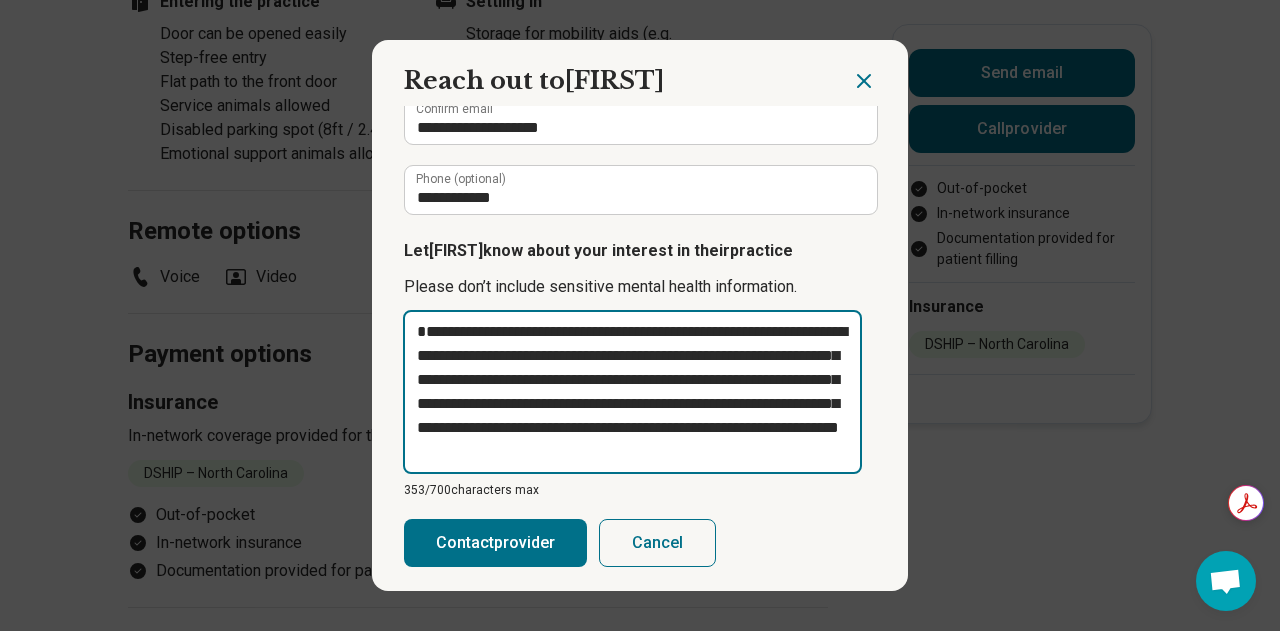type on "**********" 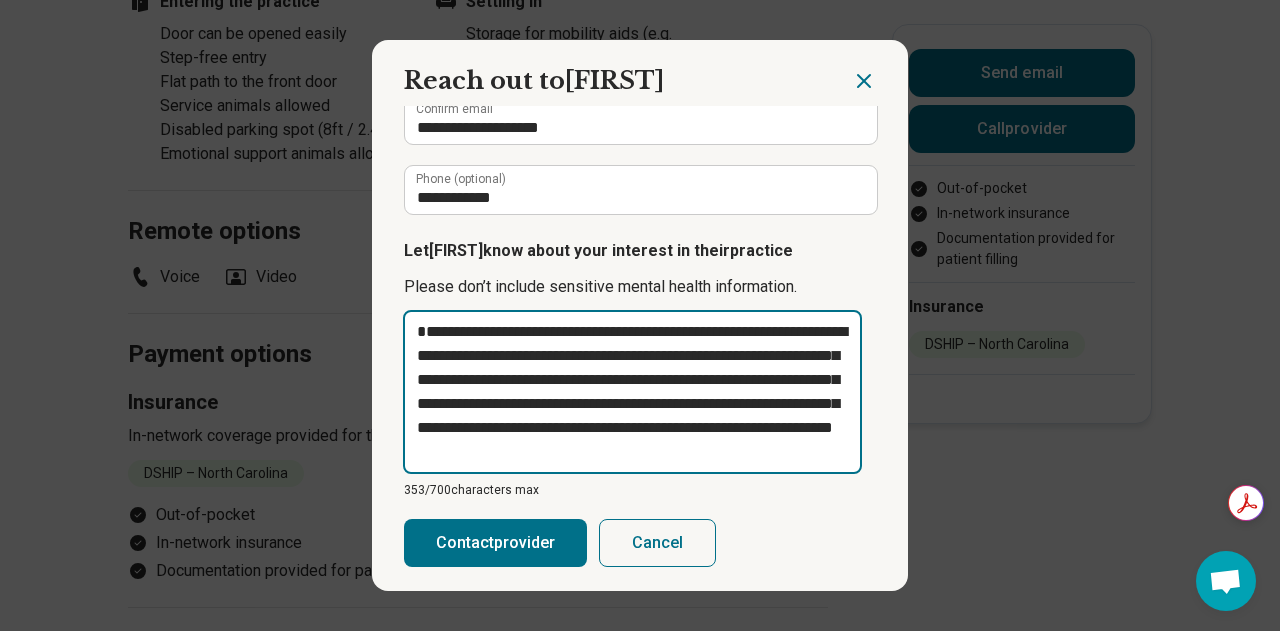 type on "**********" 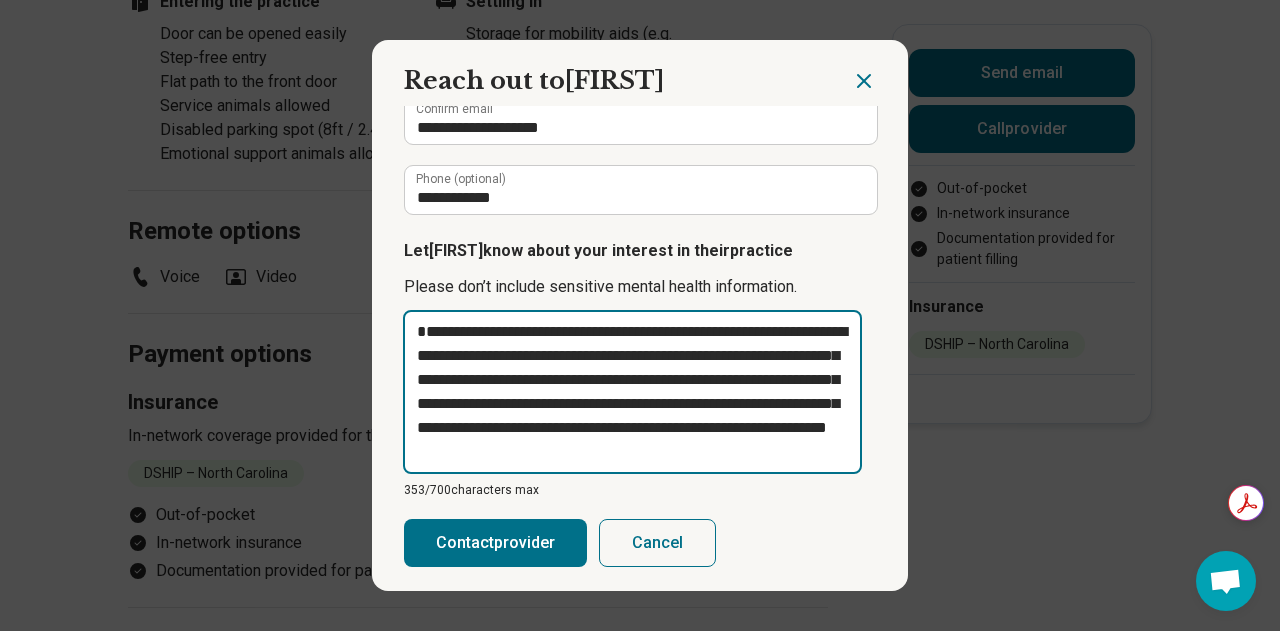 type on "**********" 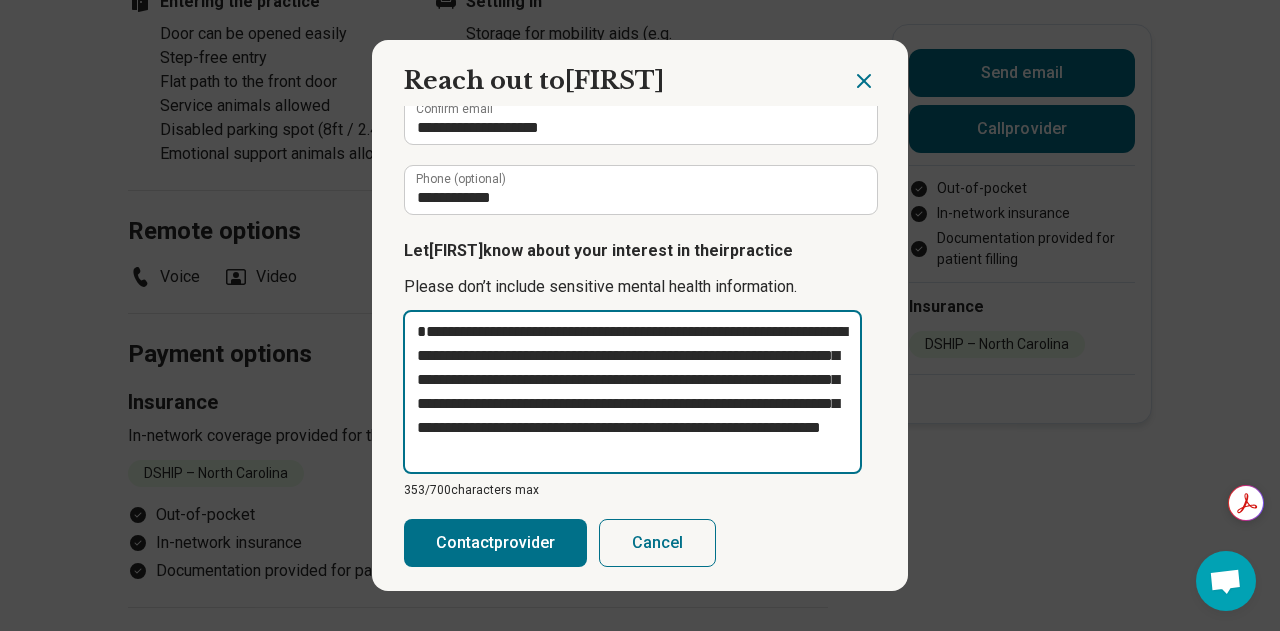 type on "**********" 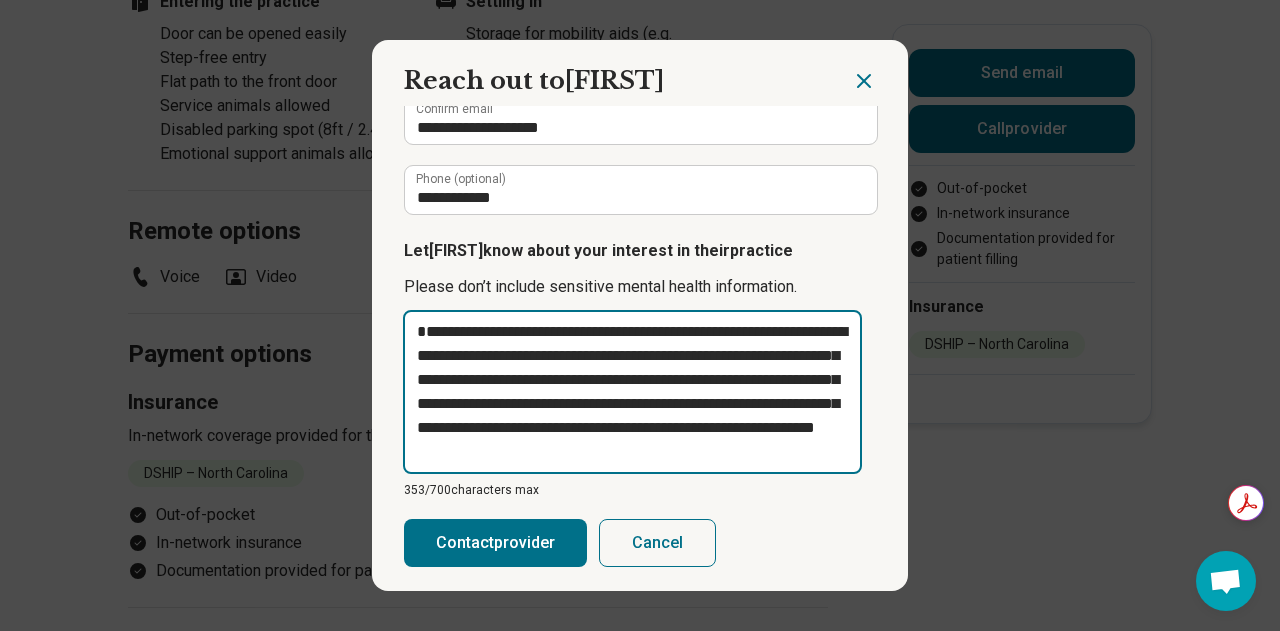 type on "**********" 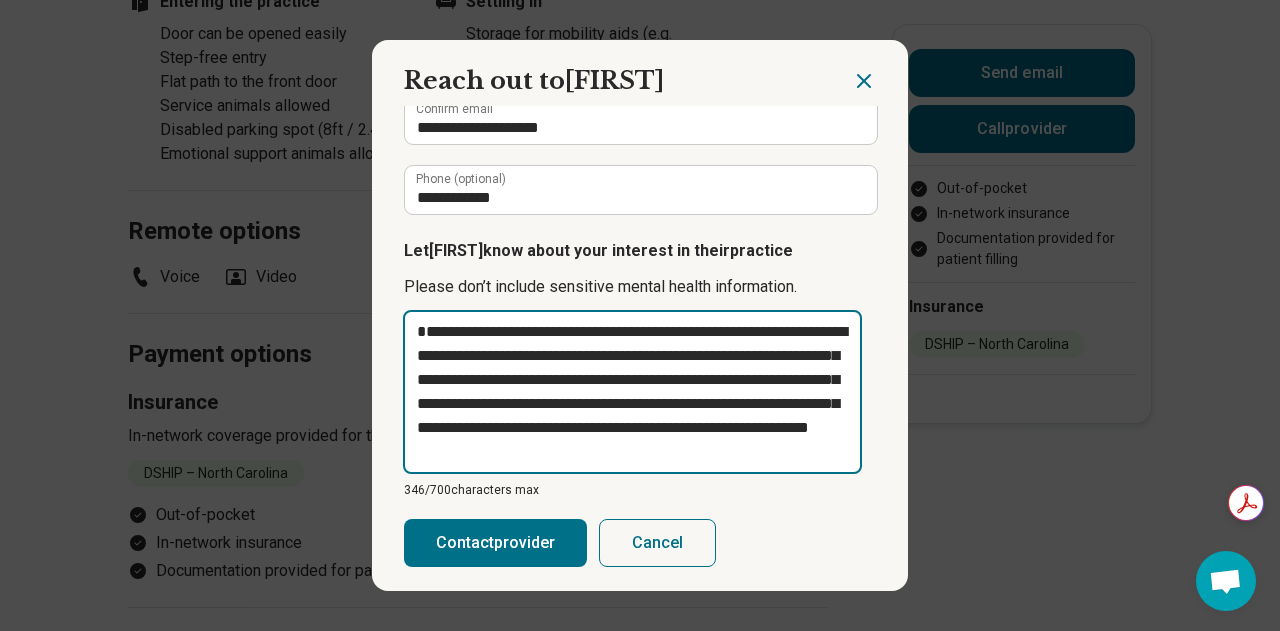 type on "**********" 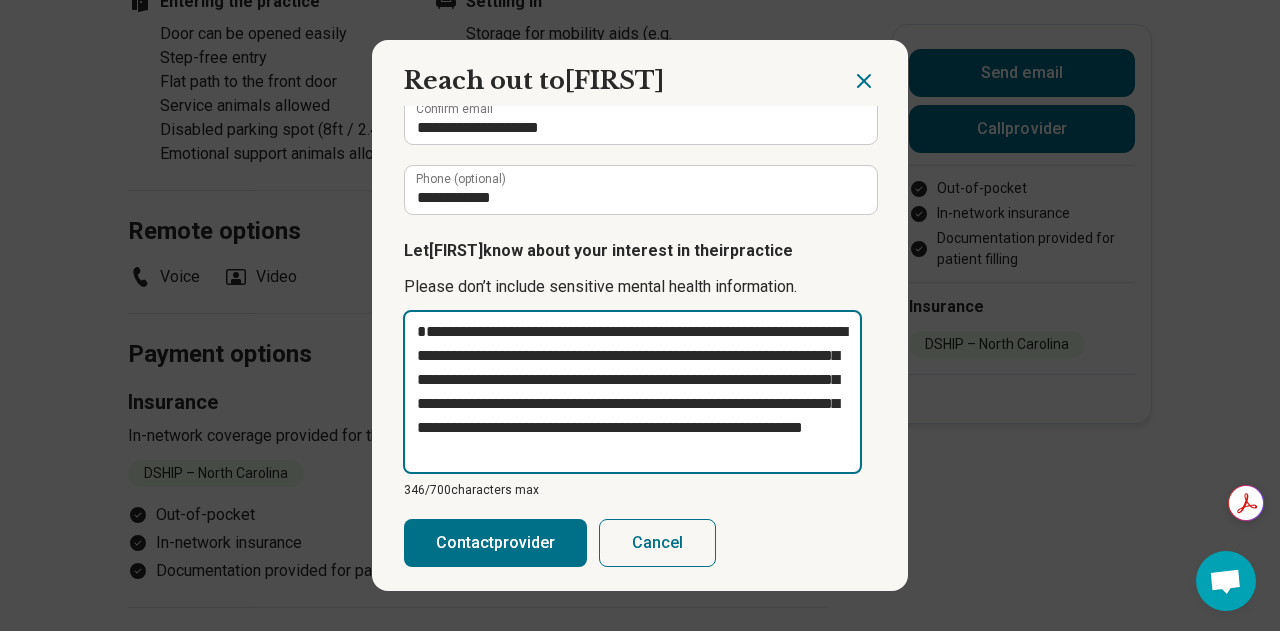 type on "**********" 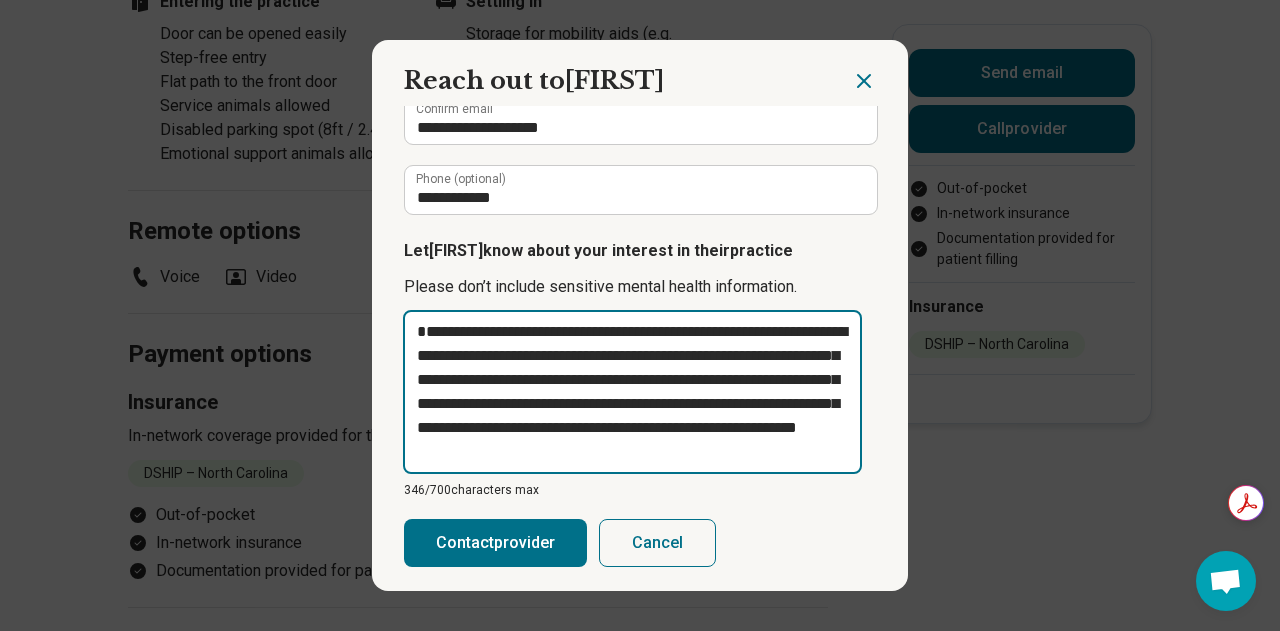 type on "*" 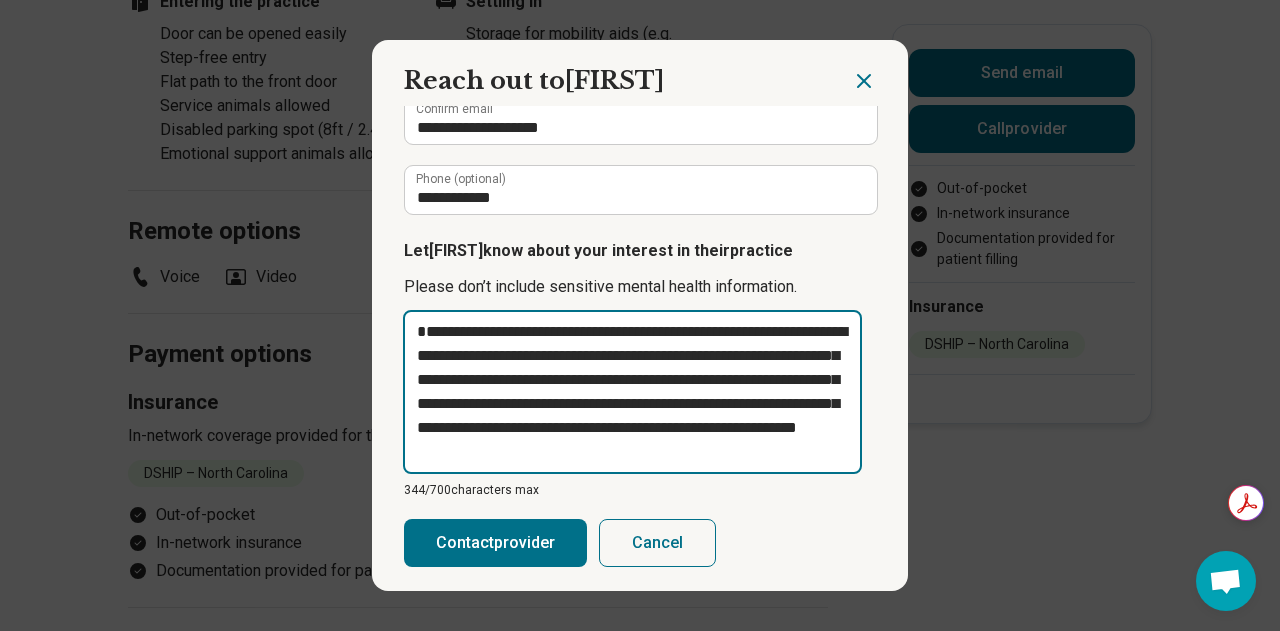 type on "**********" 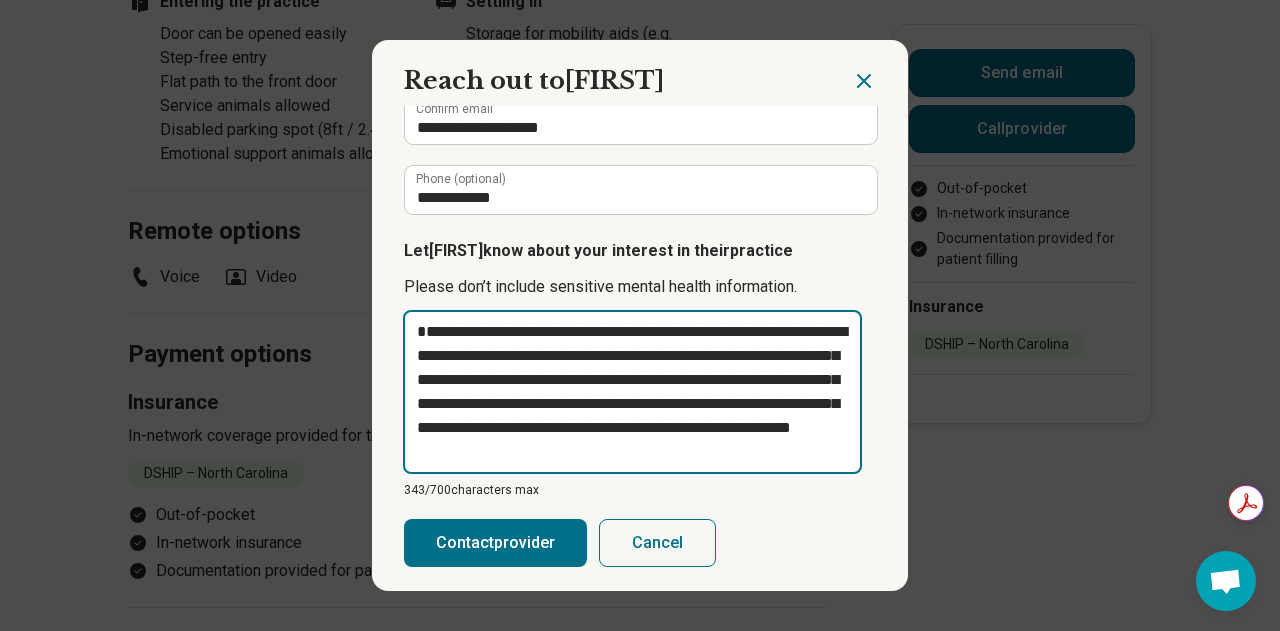 type on "**********" 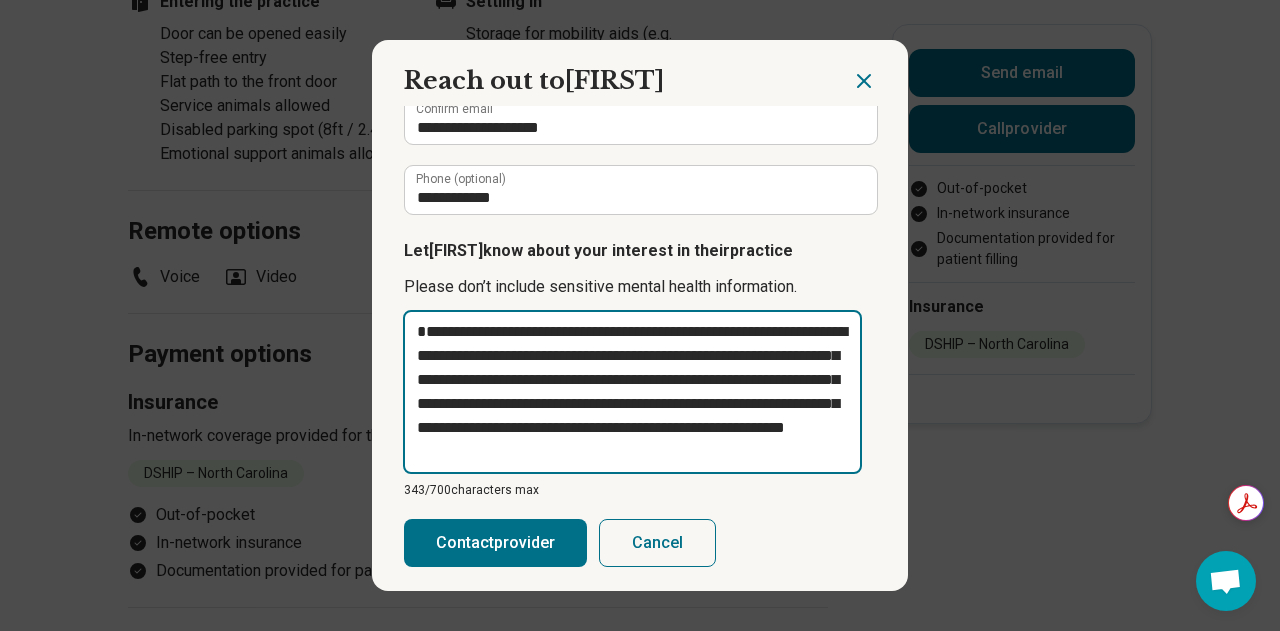 type on "**********" 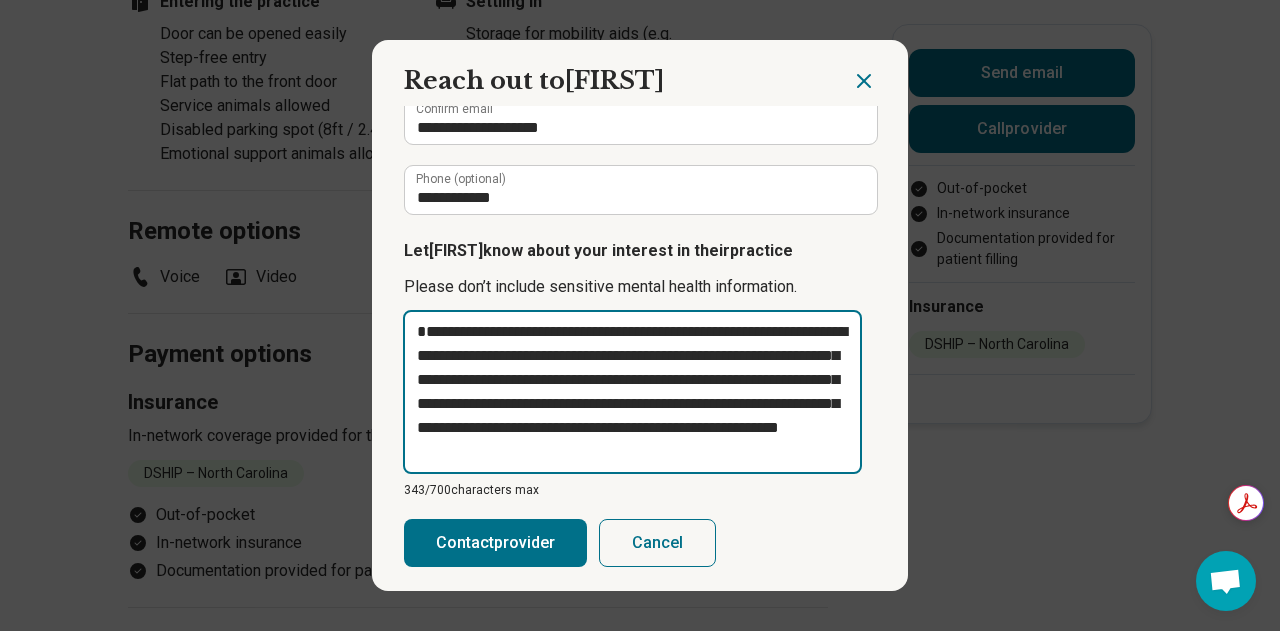 type on "**********" 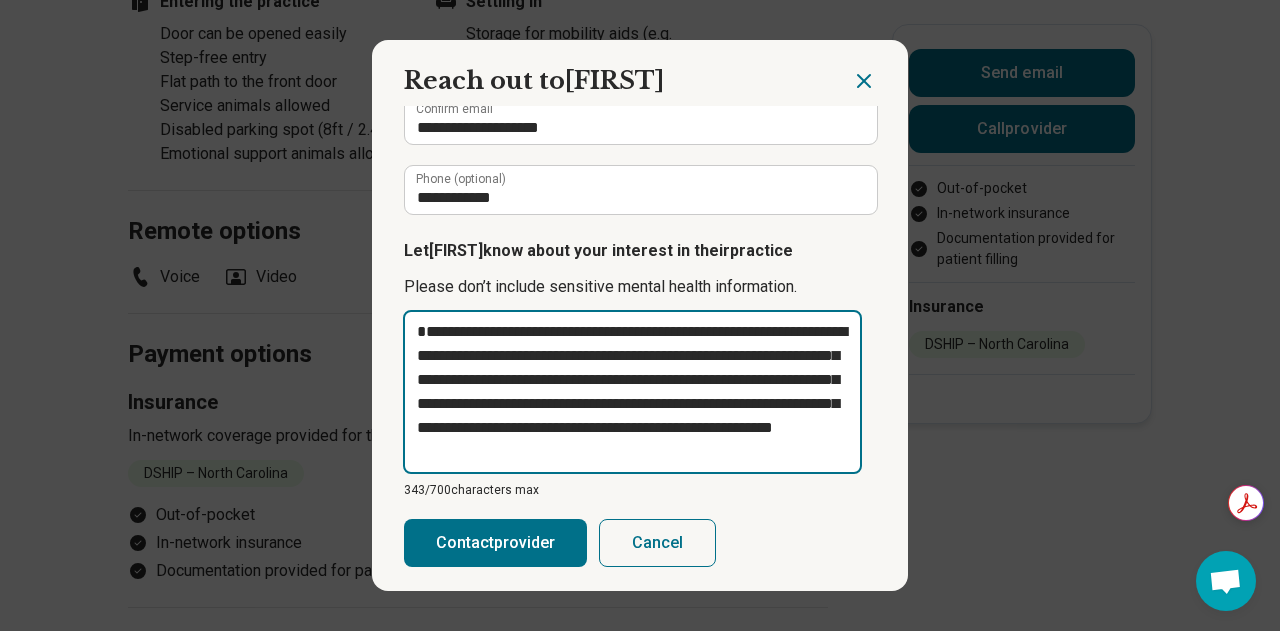 type on "**********" 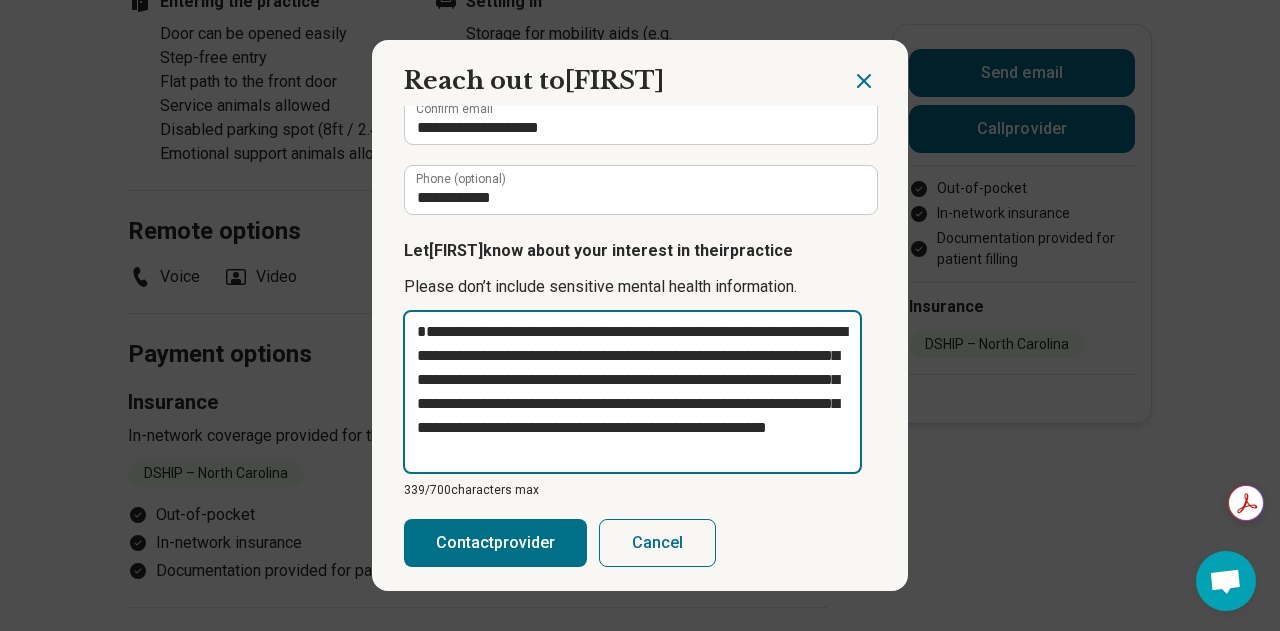 type on "**********" 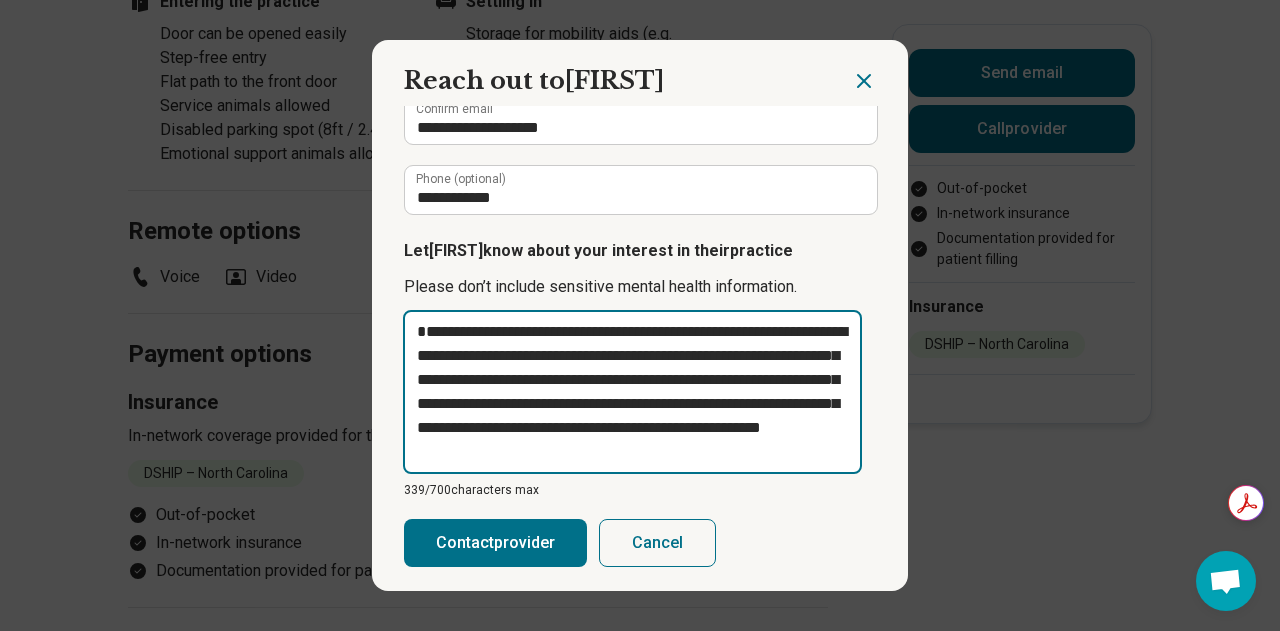 type on "**********" 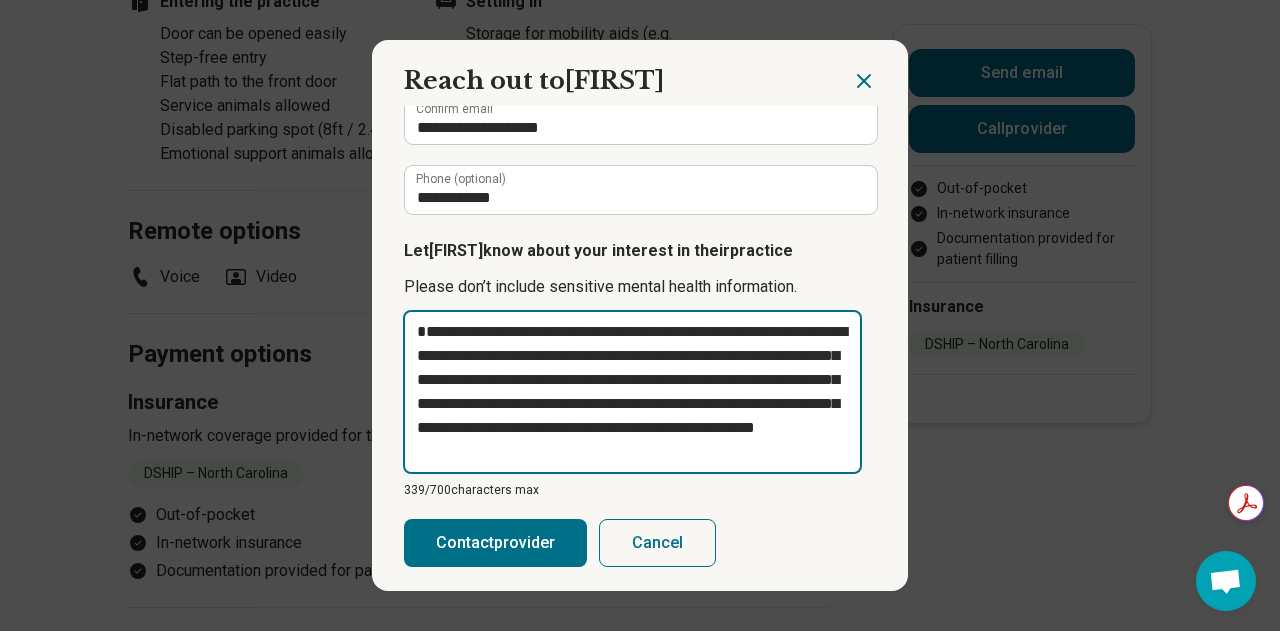type on "**********" 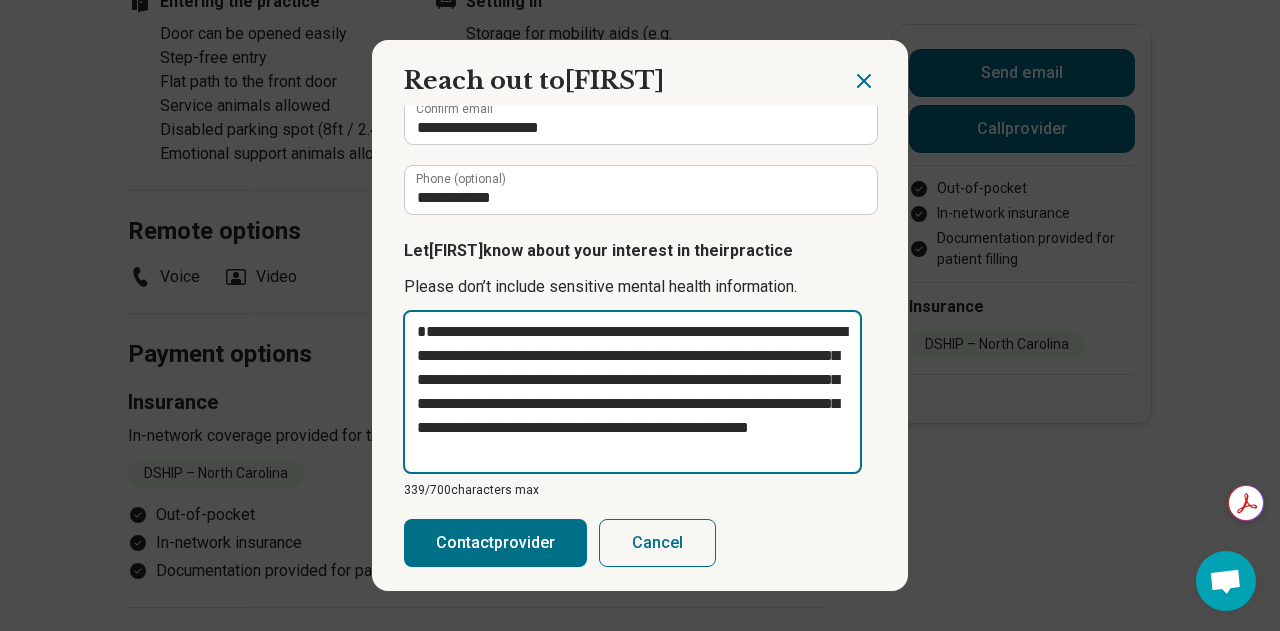 type on "**********" 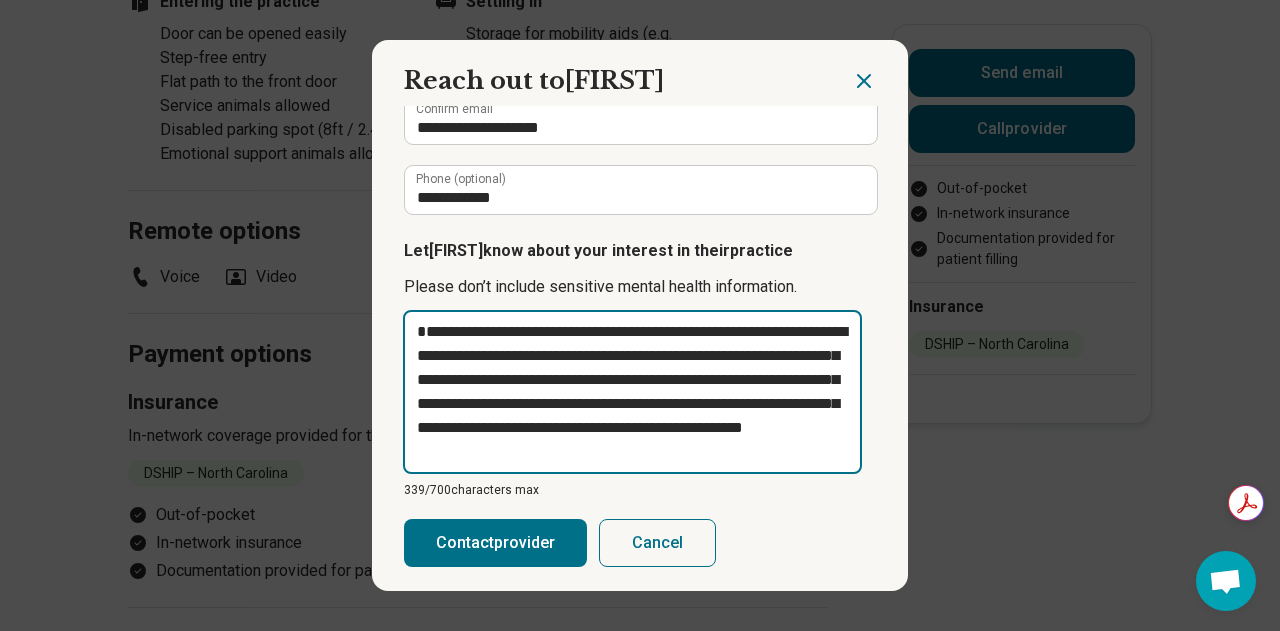 type on "**********" 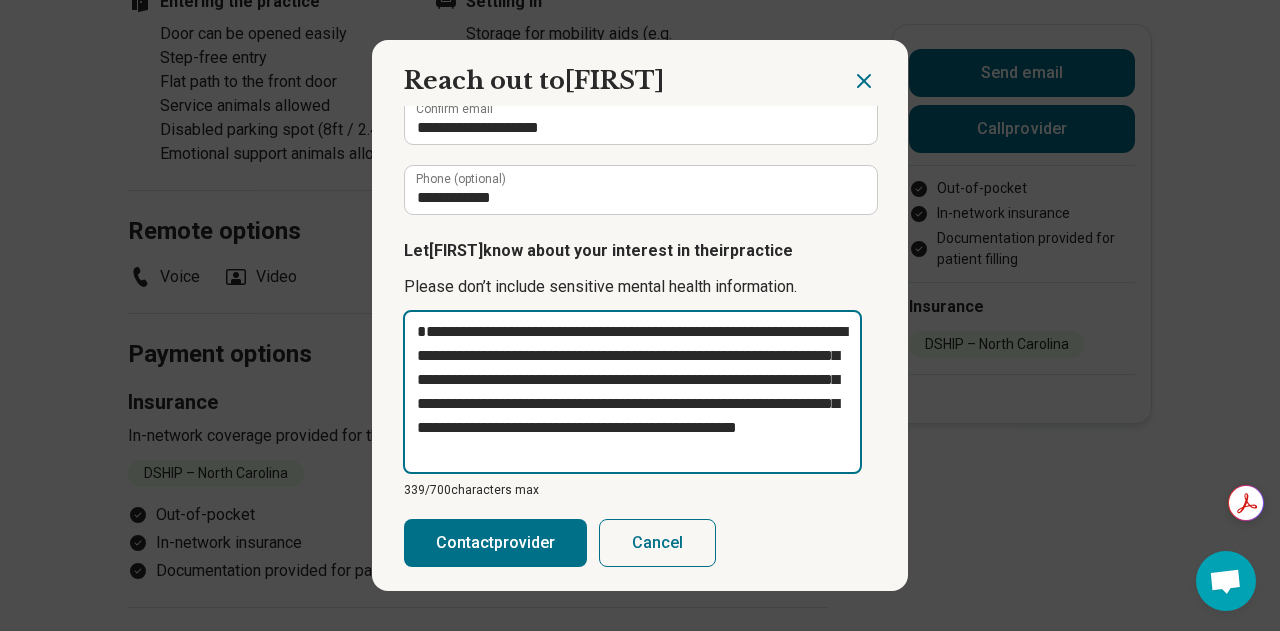 type on "**********" 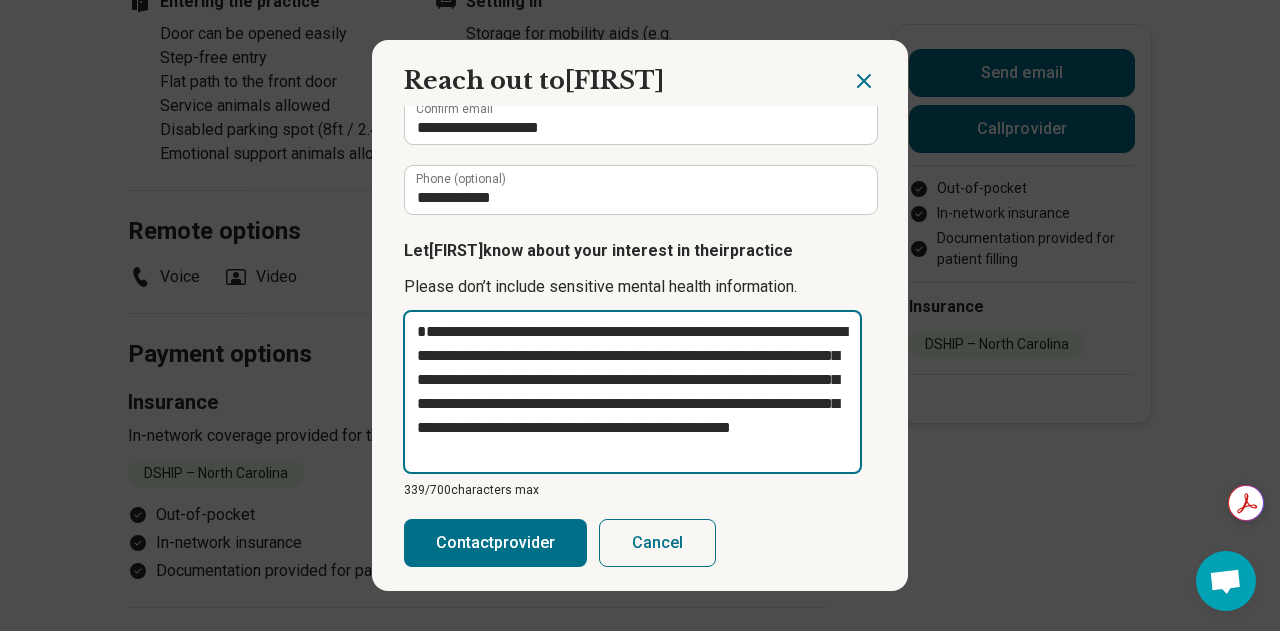type on "**********" 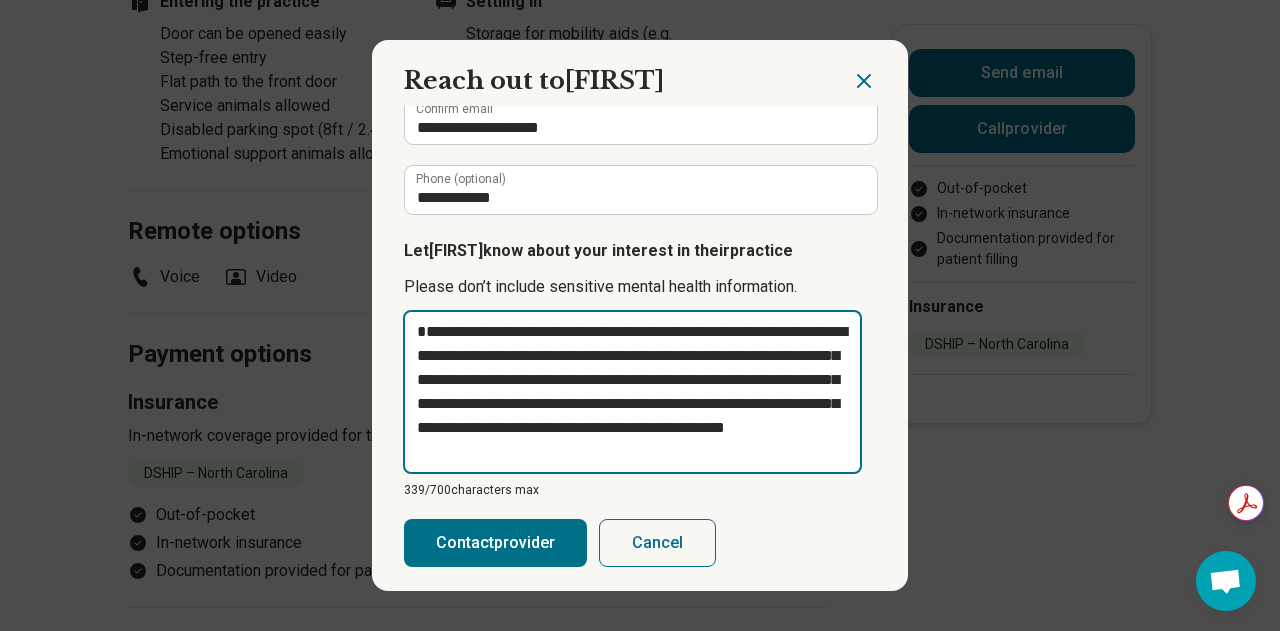 type on "**********" 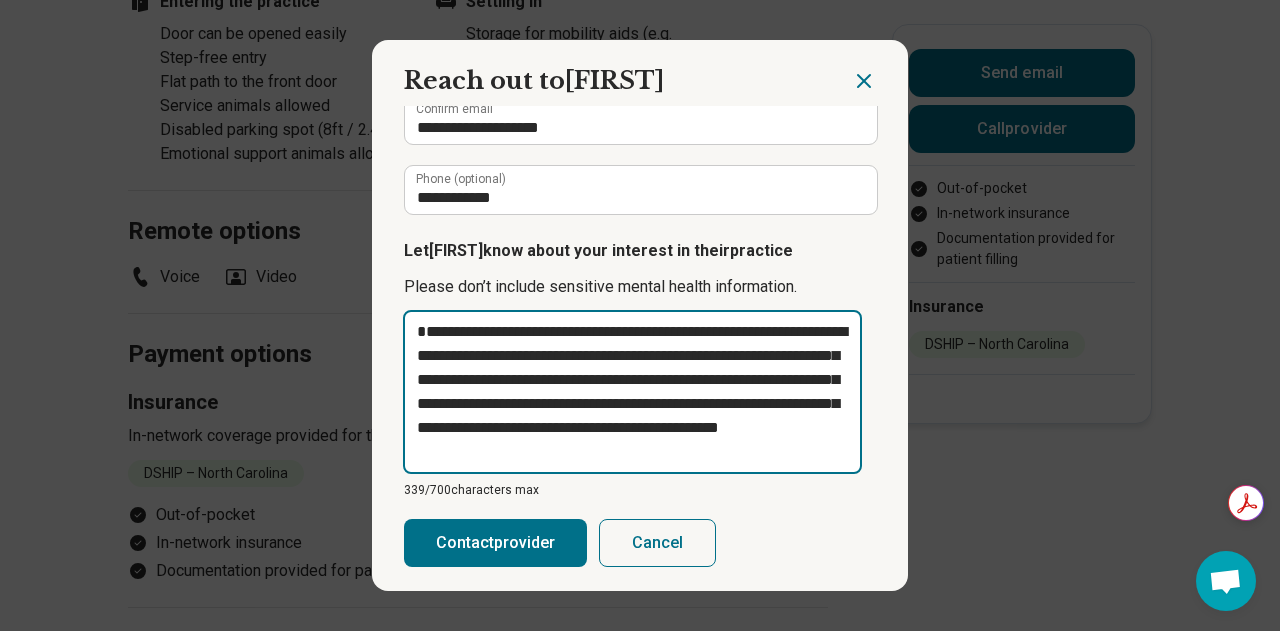 type on "**********" 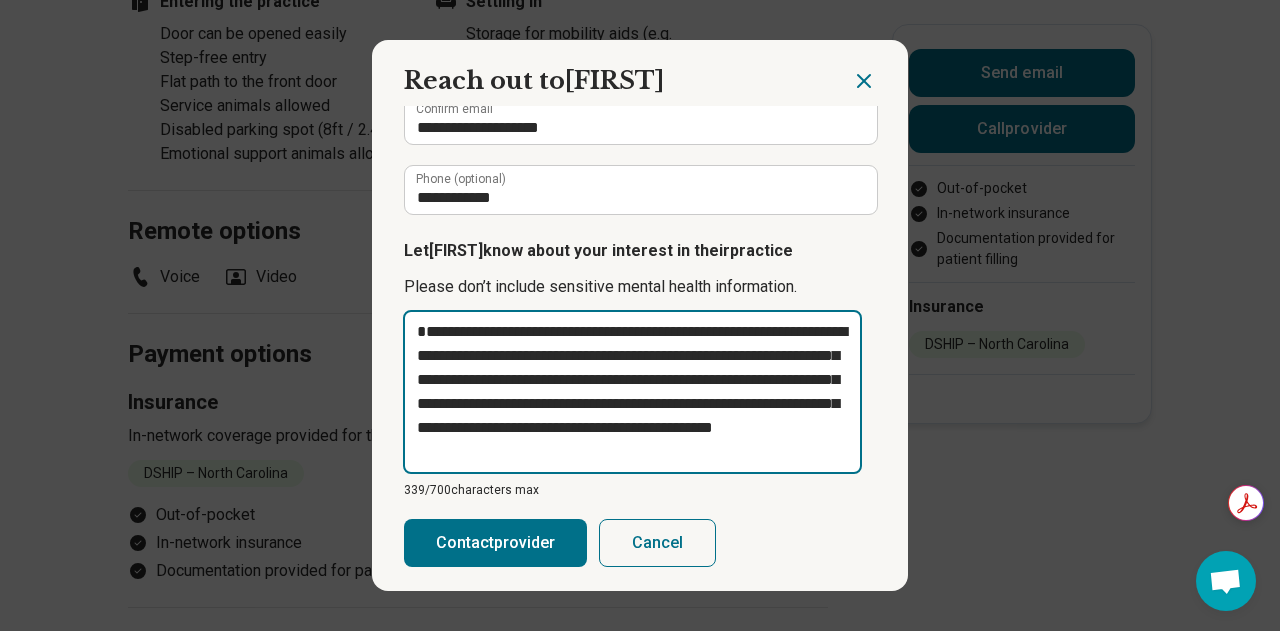 type on "**********" 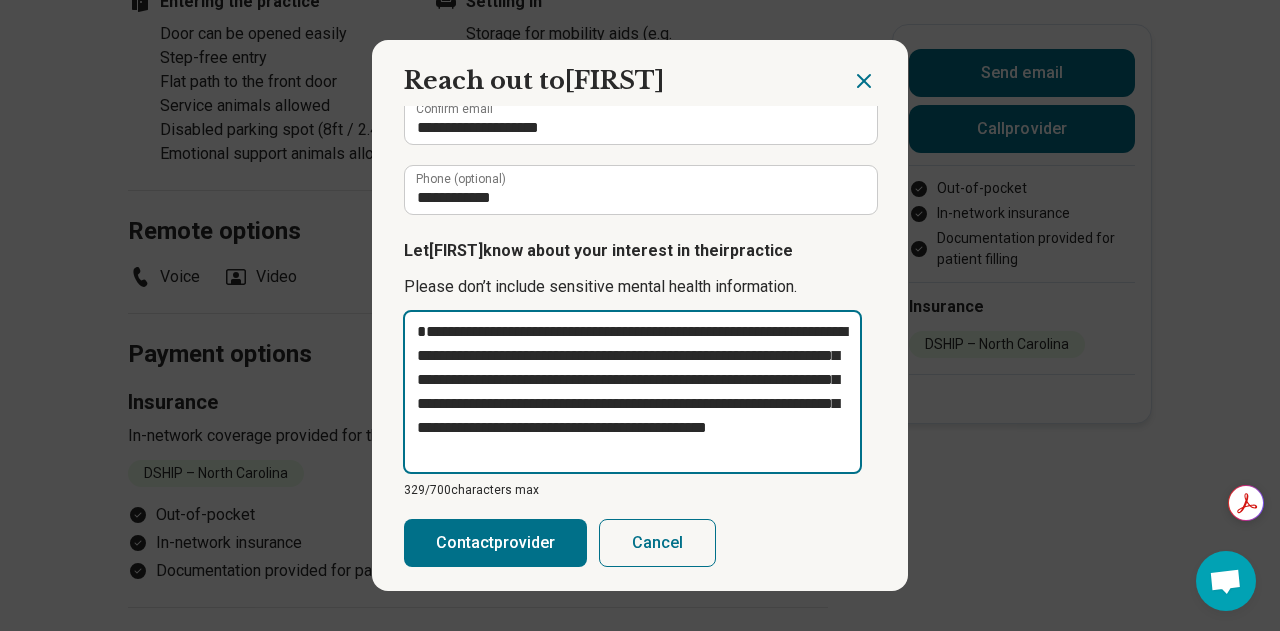type on "**********" 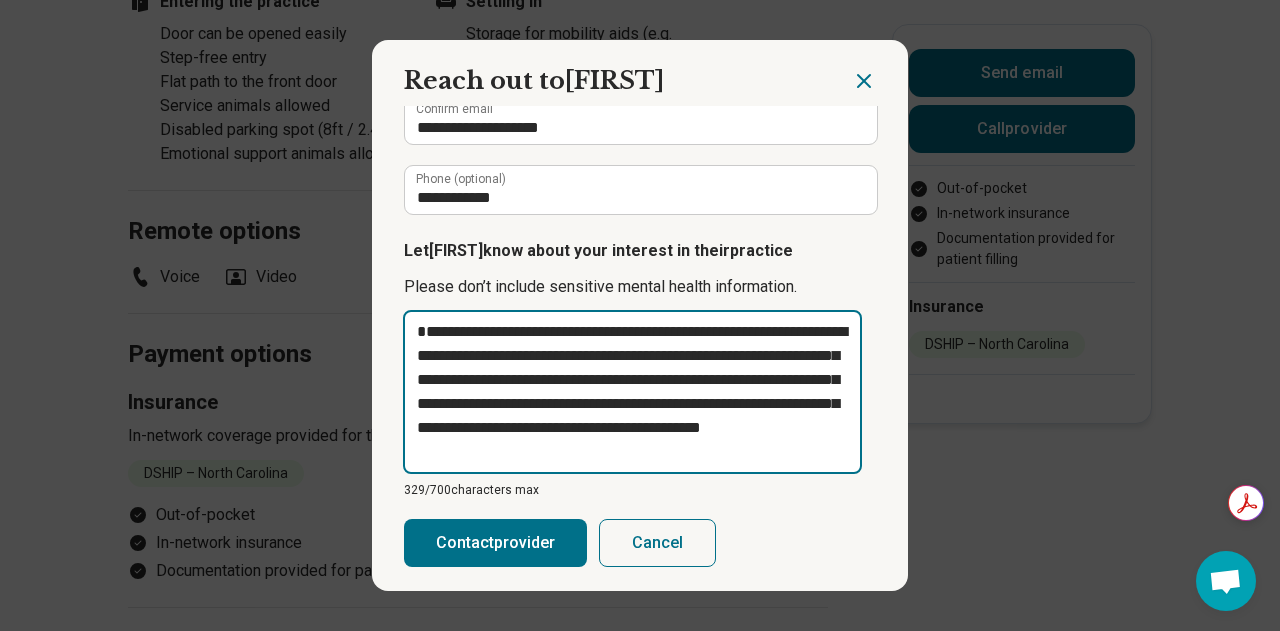 type on "**********" 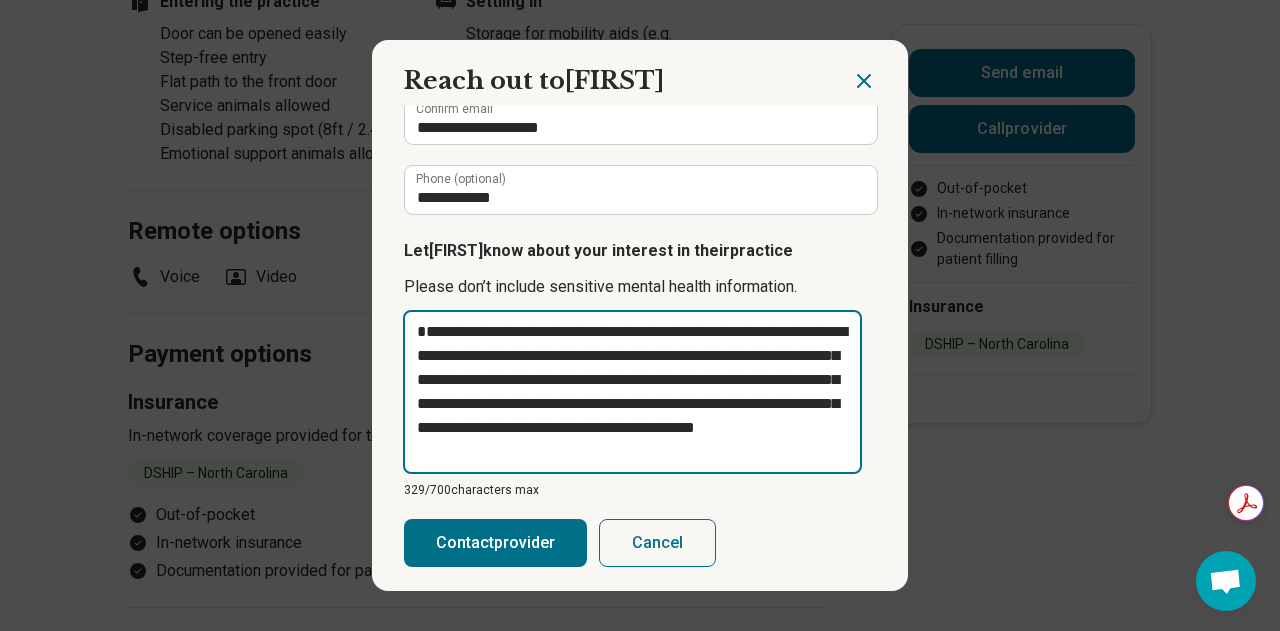 type on "**********" 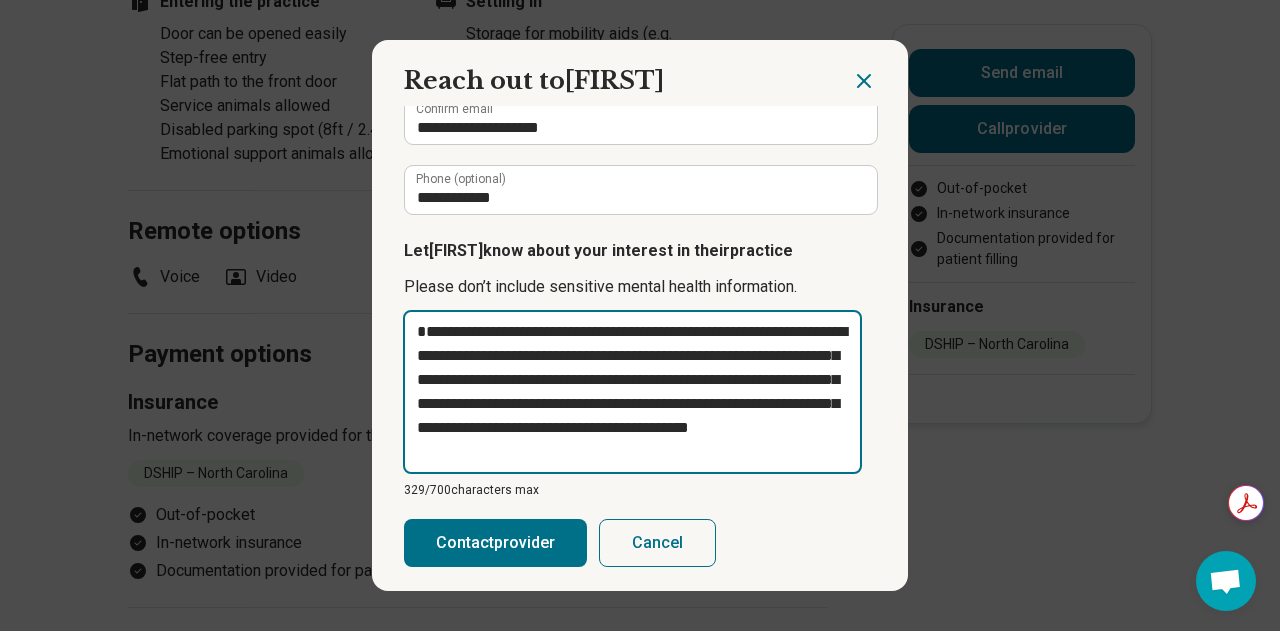 type on "**********" 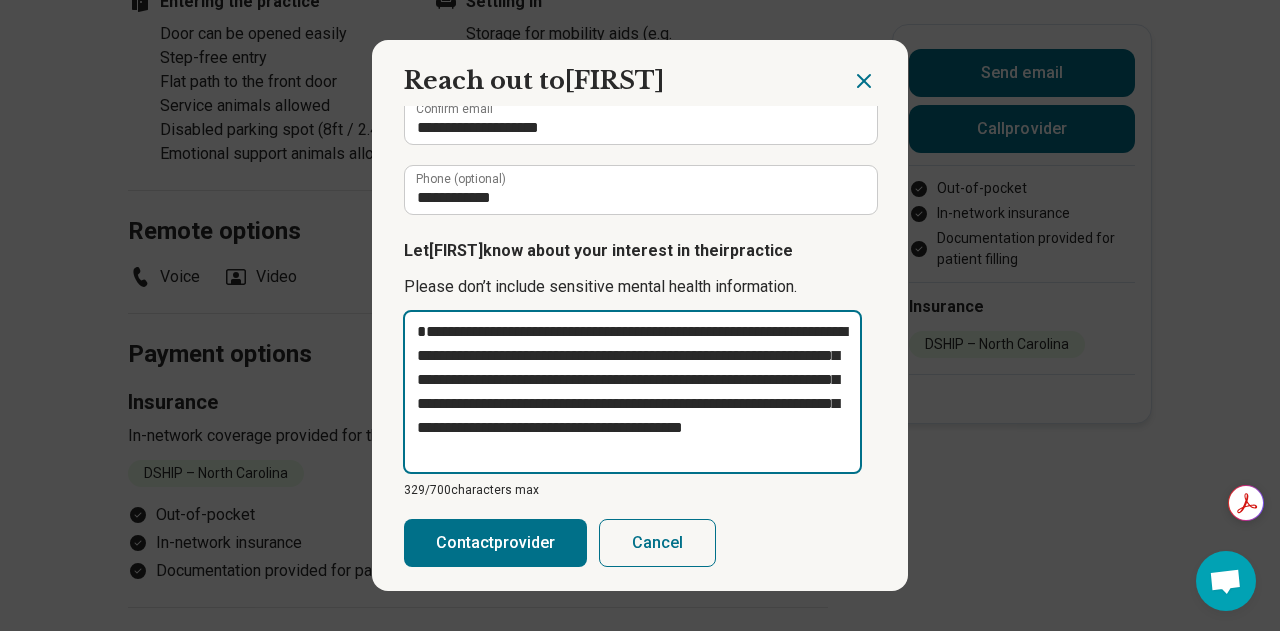 type on "**********" 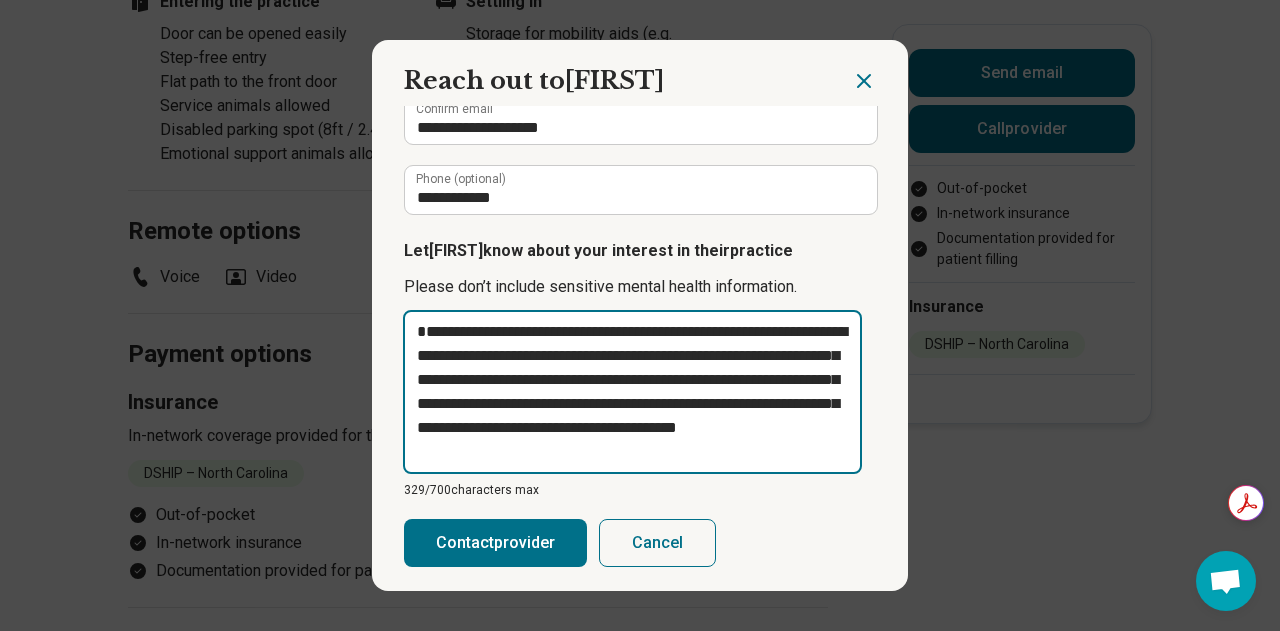 type on "**********" 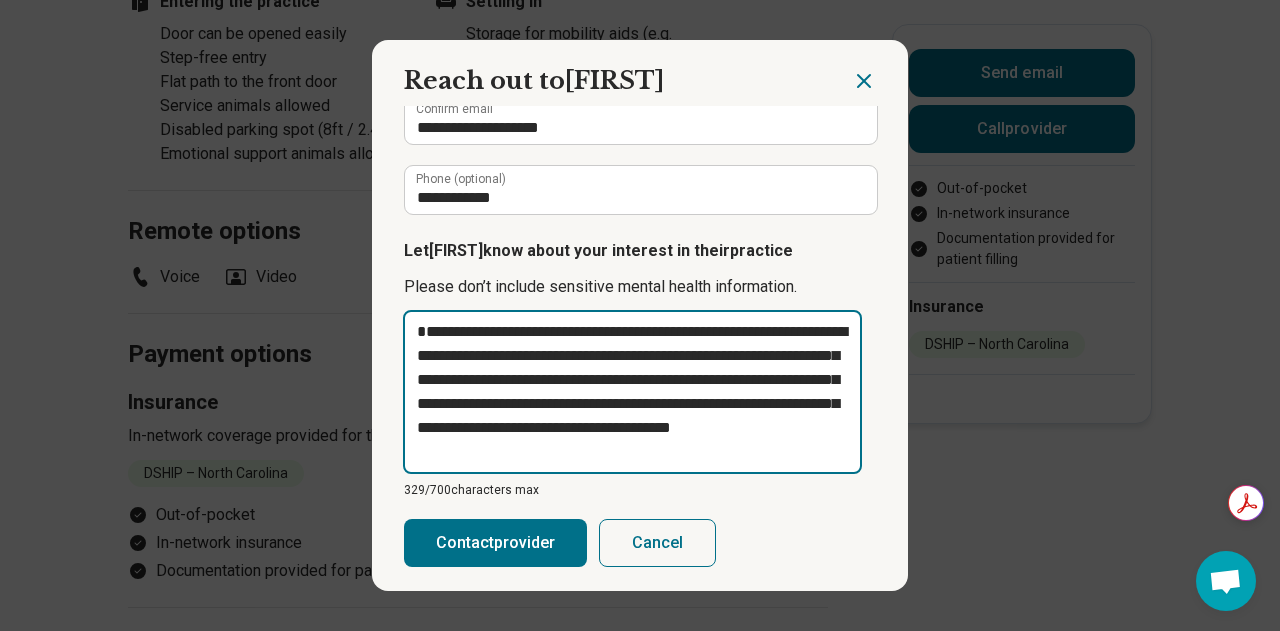 type on "**********" 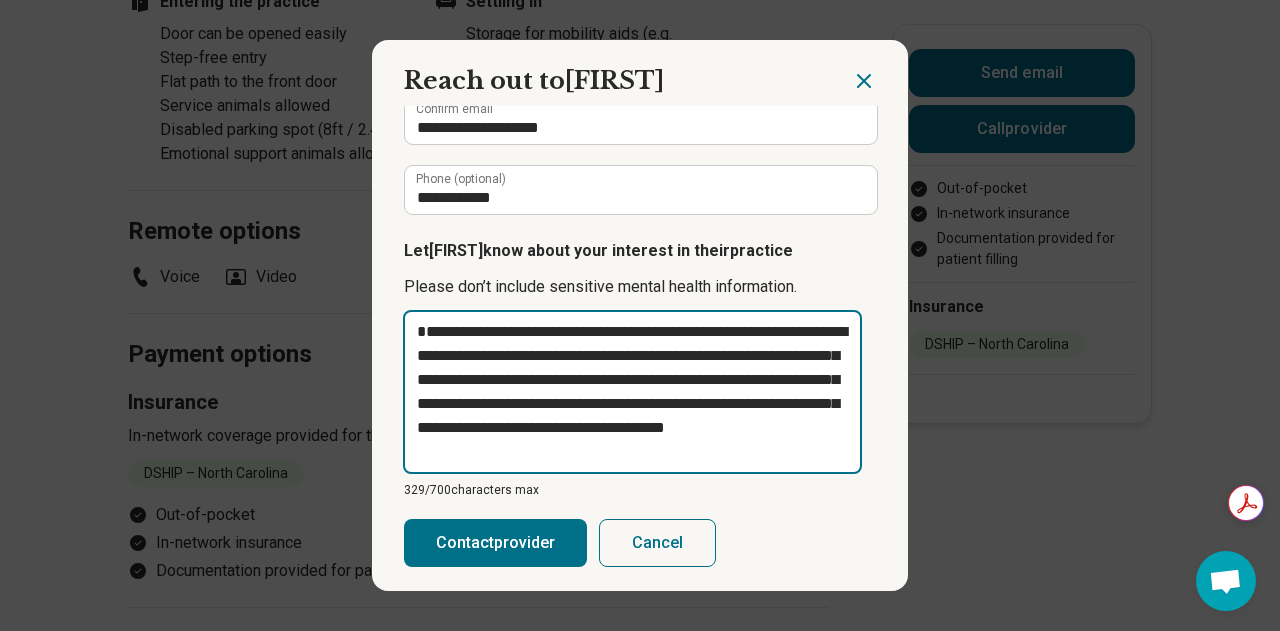 type on "**********" 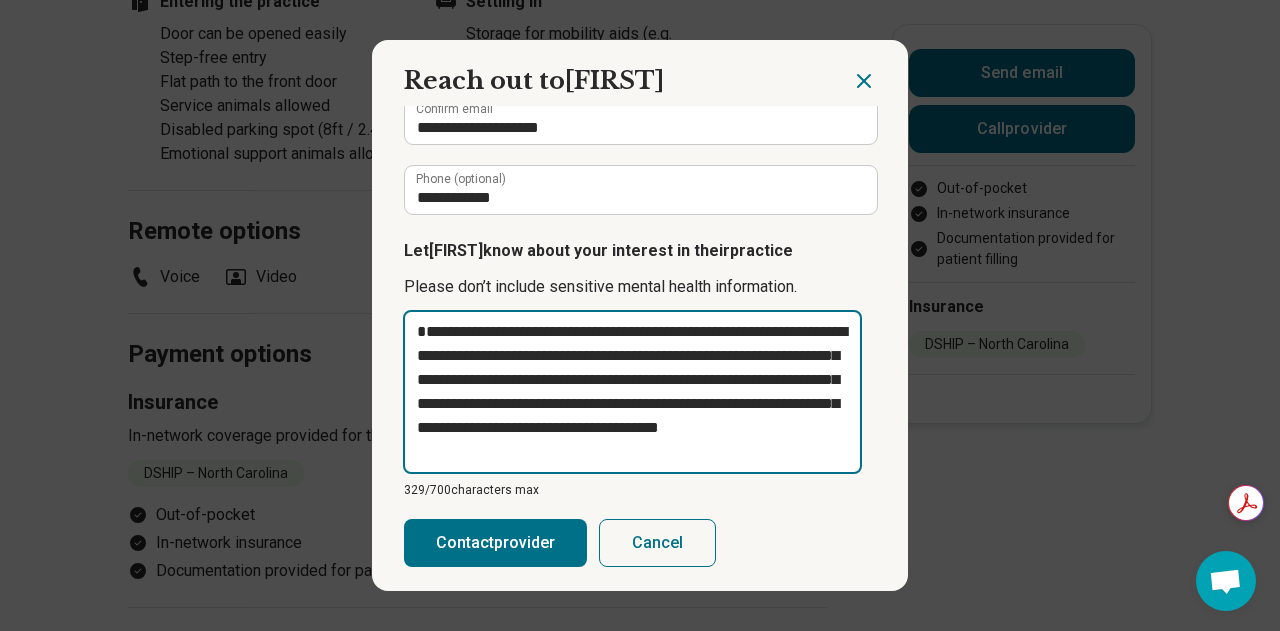 type on "**********" 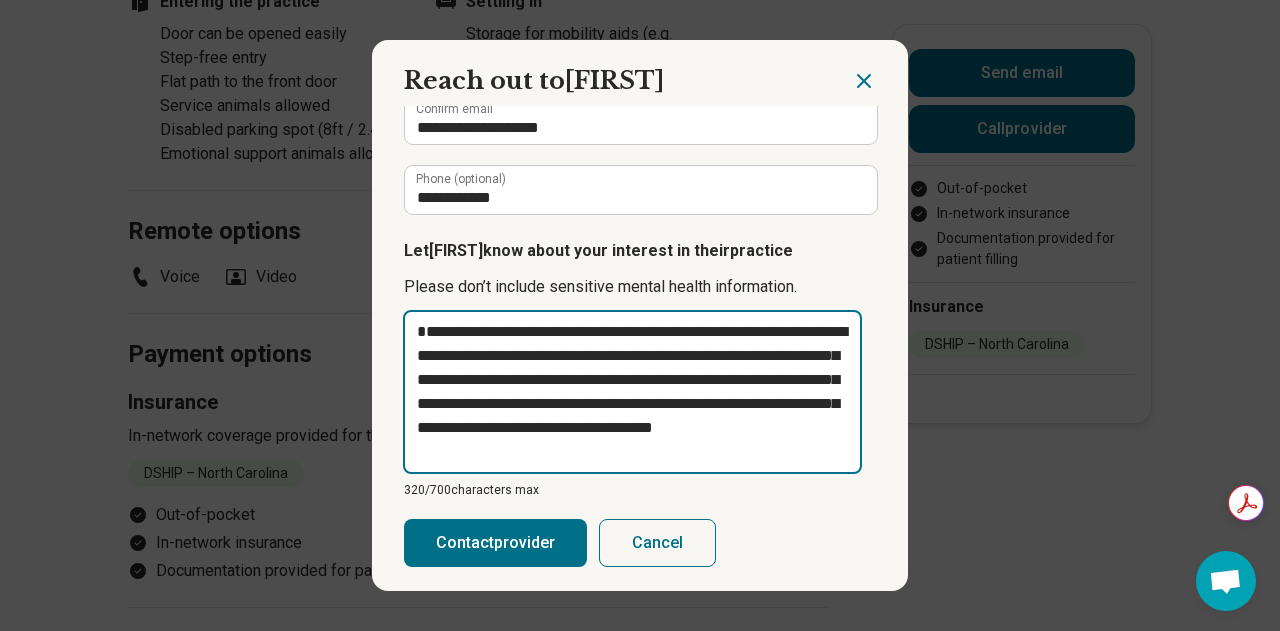 type on "**********" 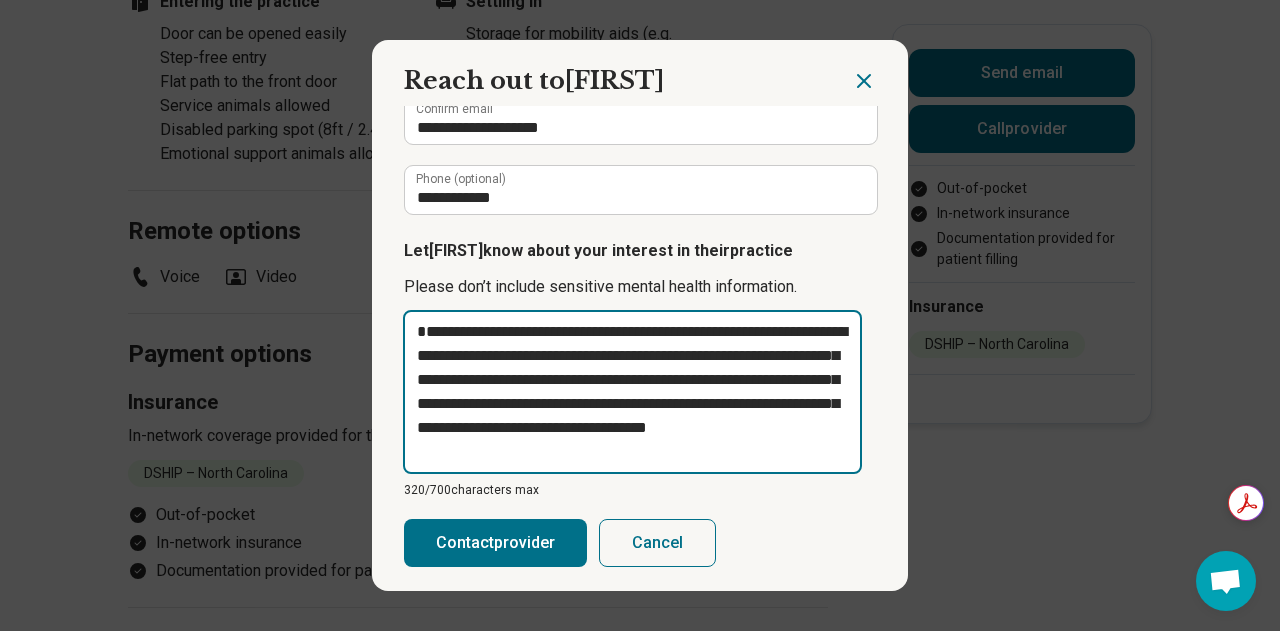type on "**********" 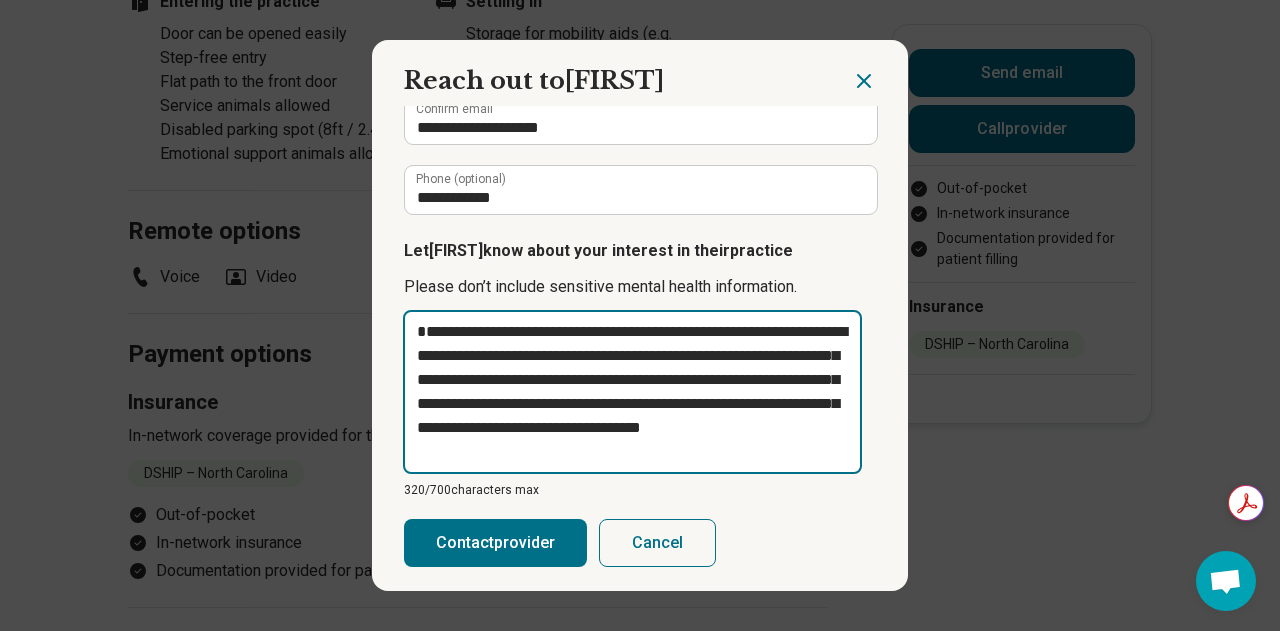 type on "**********" 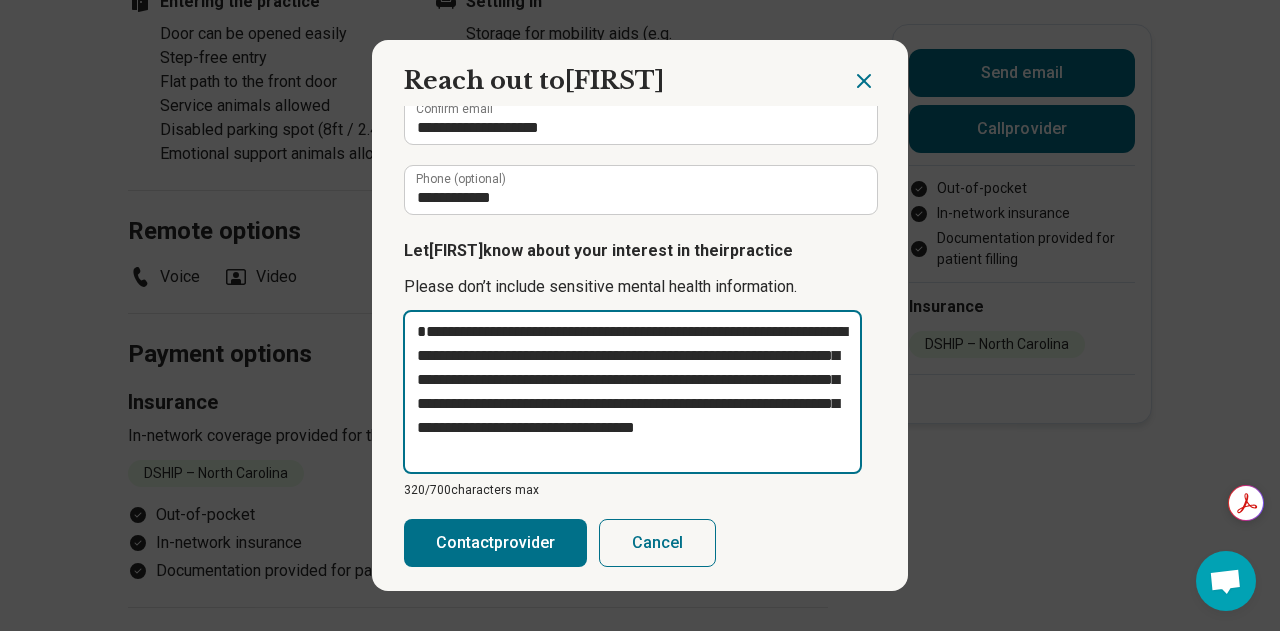 type on "**********" 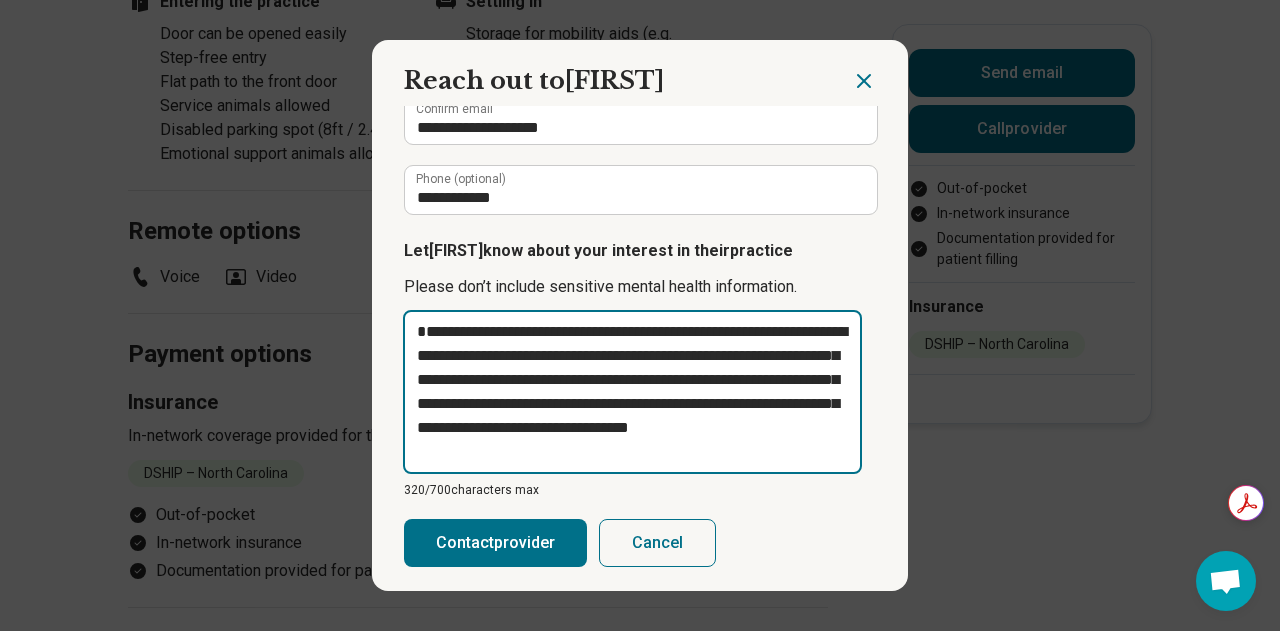 type on "**********" 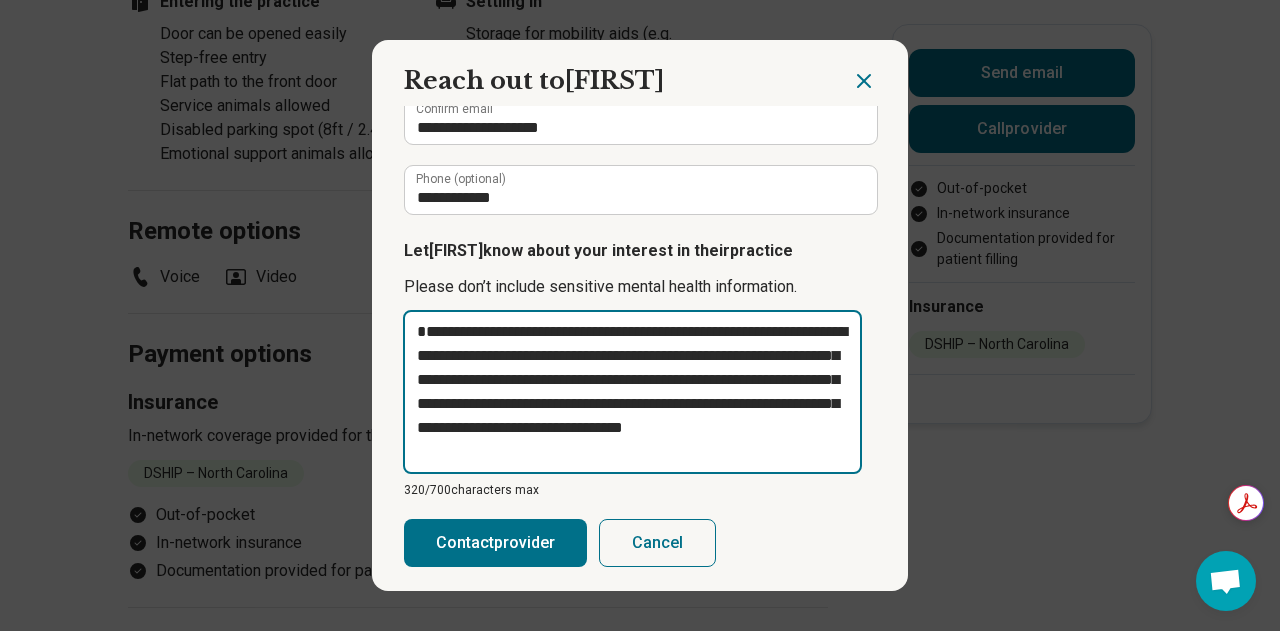 type on "**********" 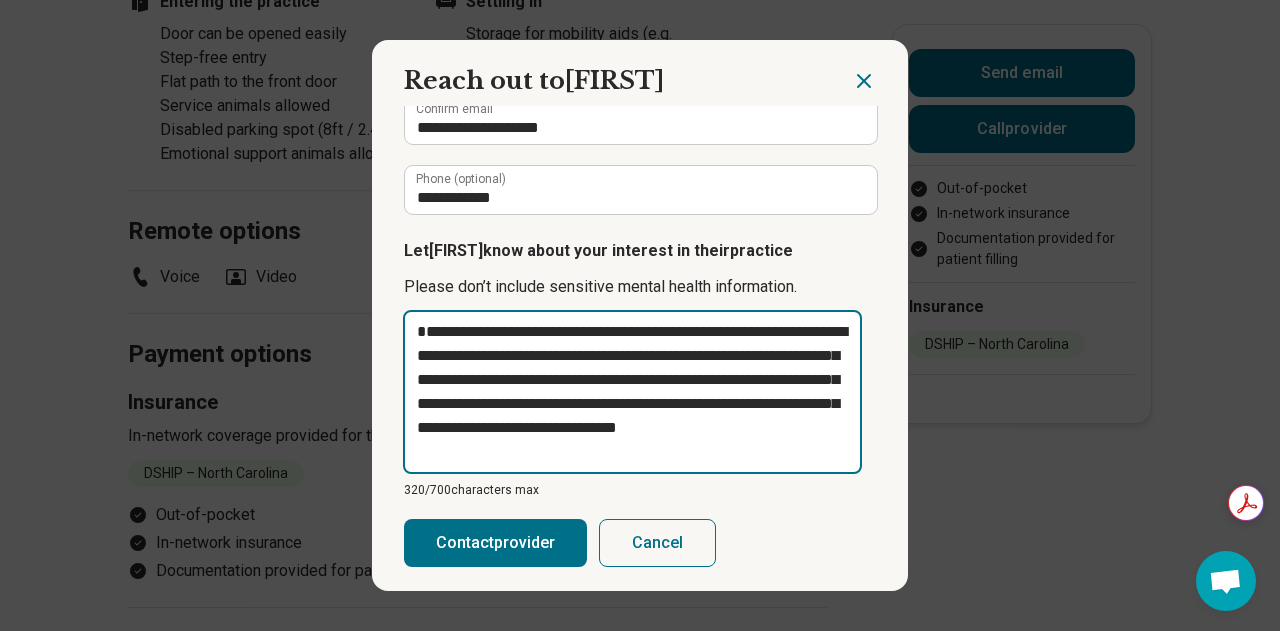 type on "**********" 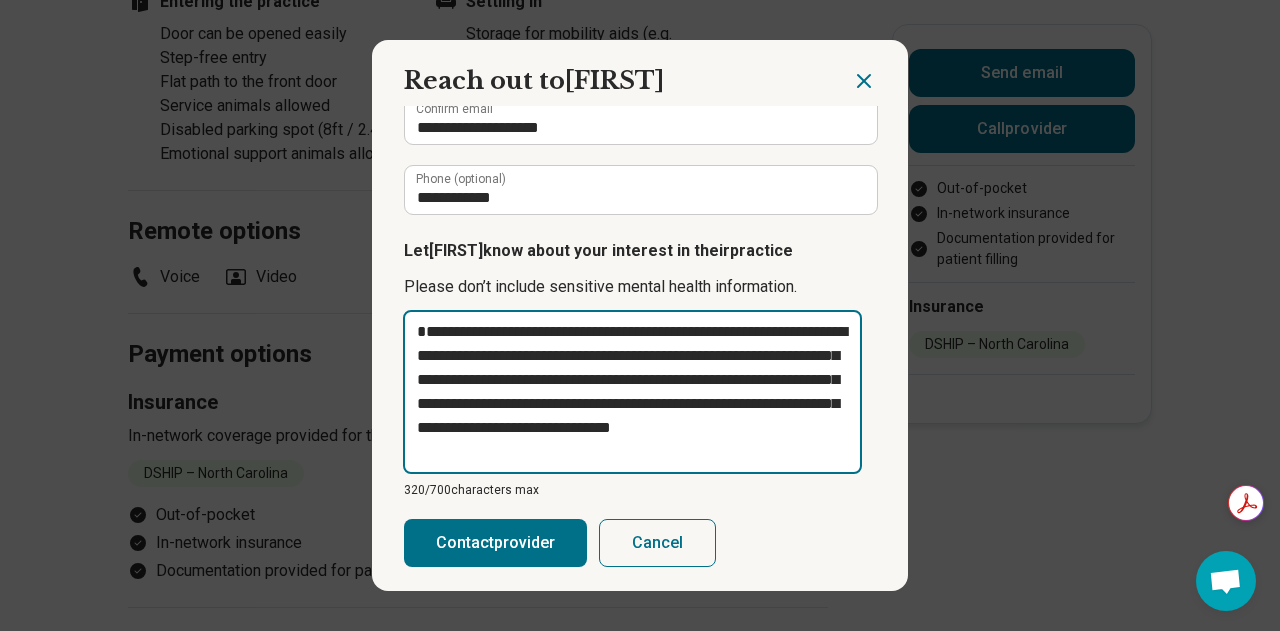 type on "**********" 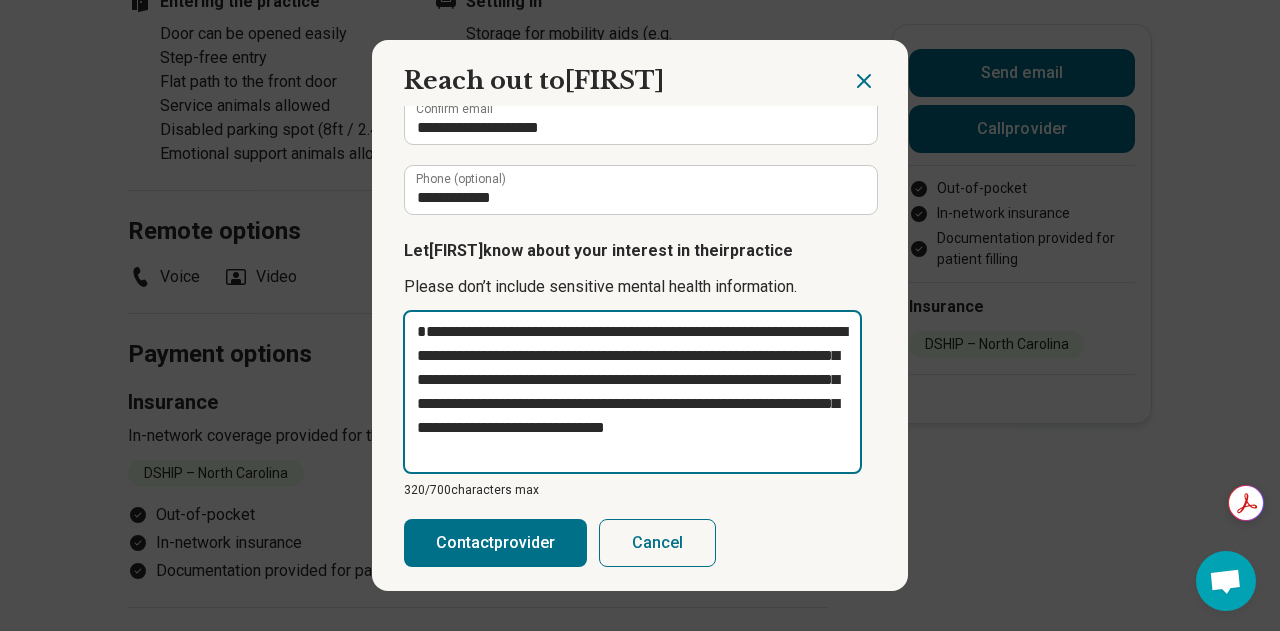 type on "**********" 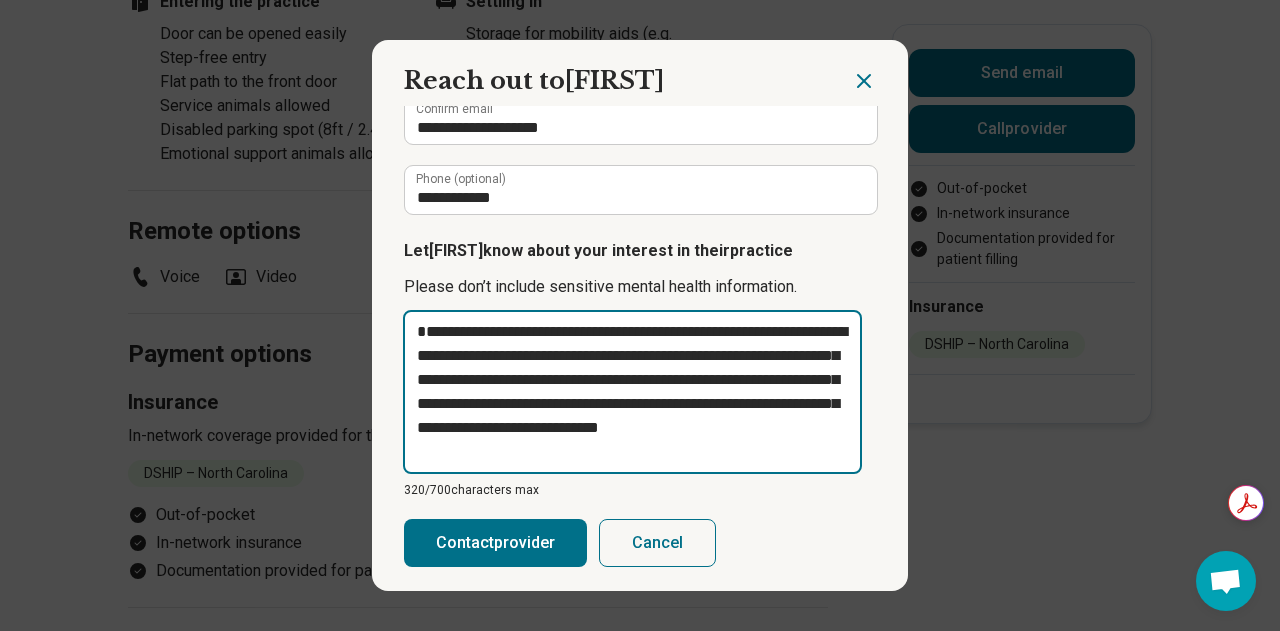 type on "**********" 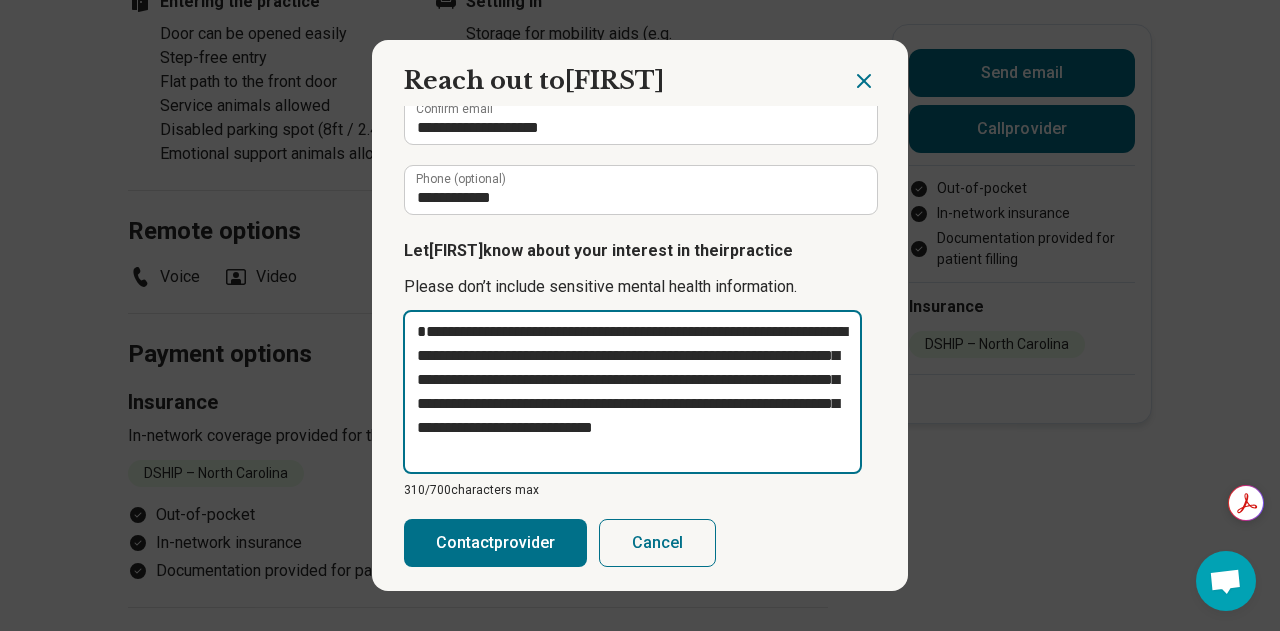 type on "**********" 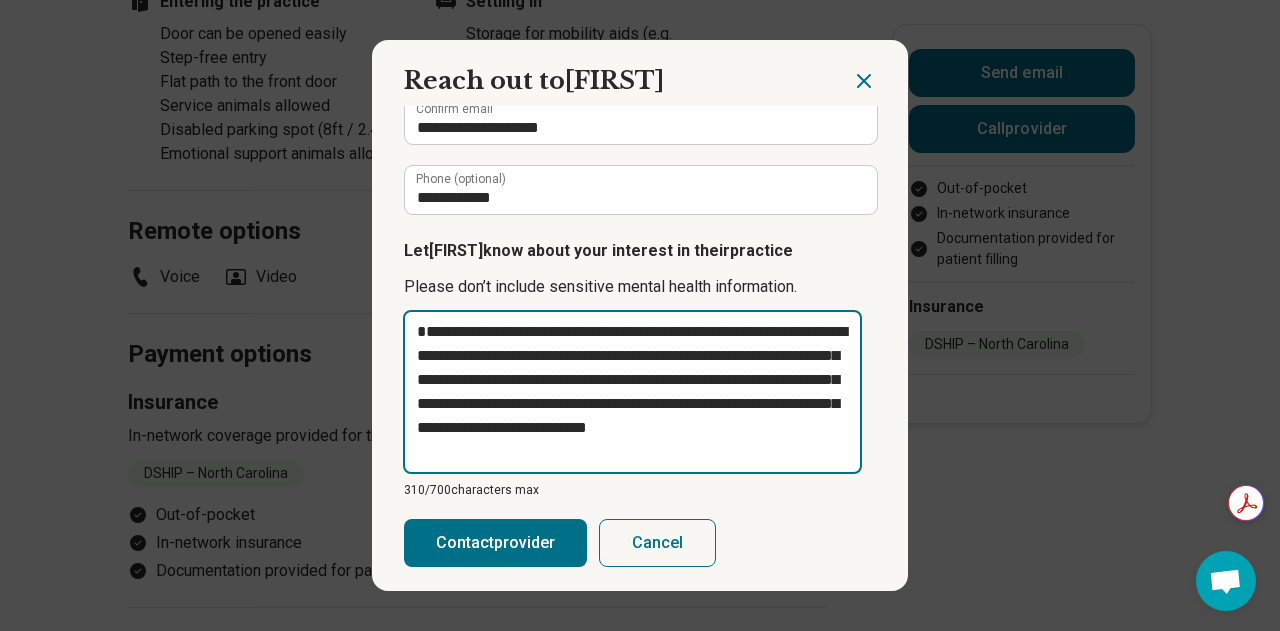 type on "**********" 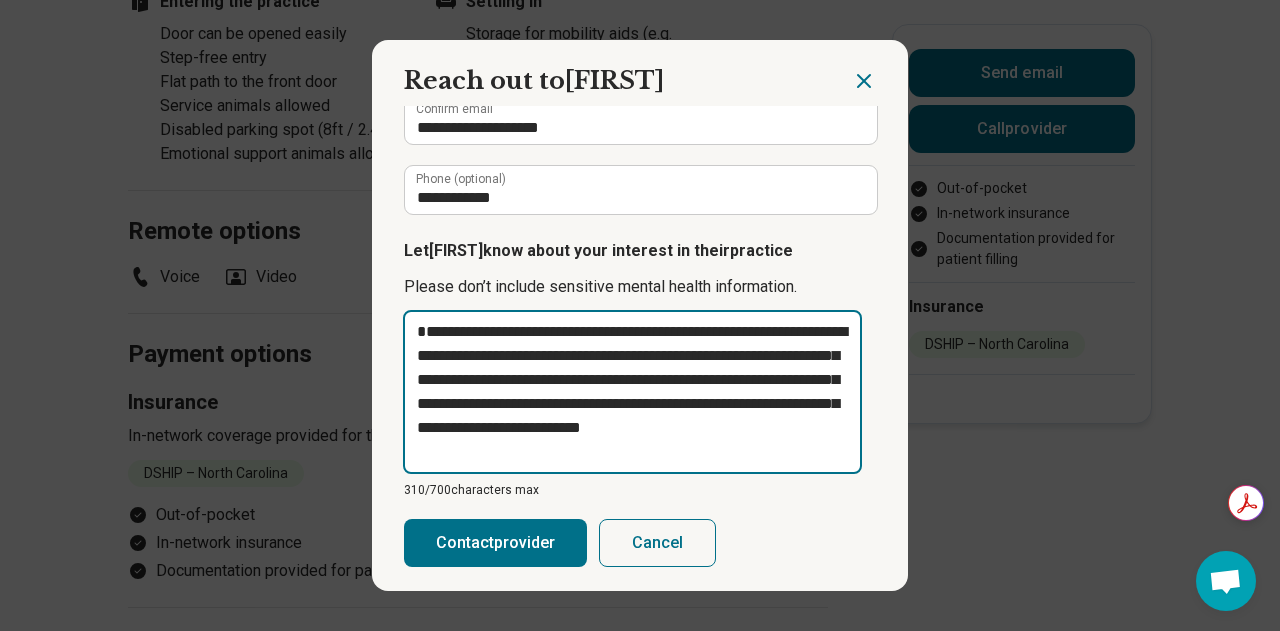 type on "**********" 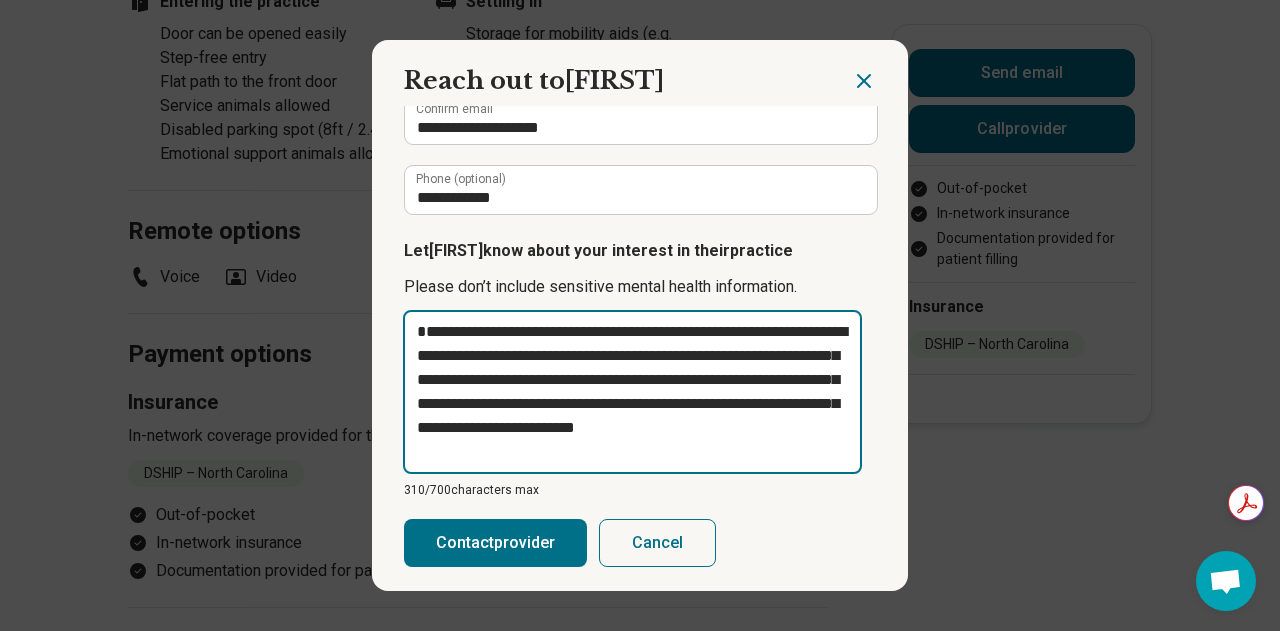 type on "**********" 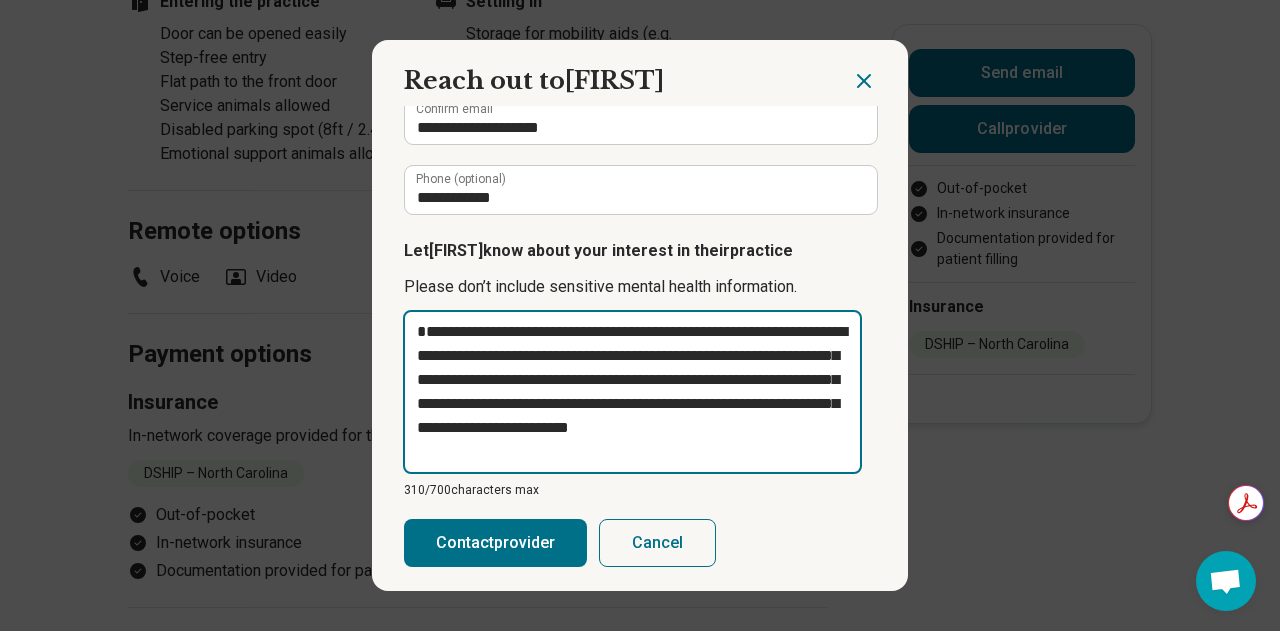 type on "**********" 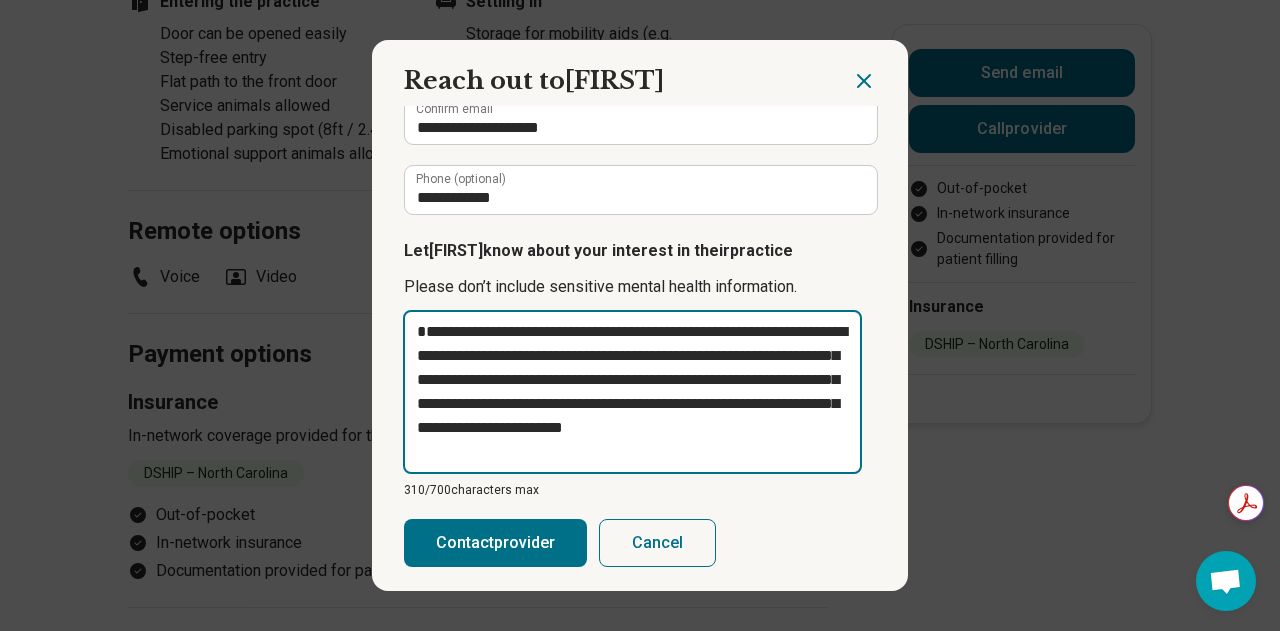 type on "**********" 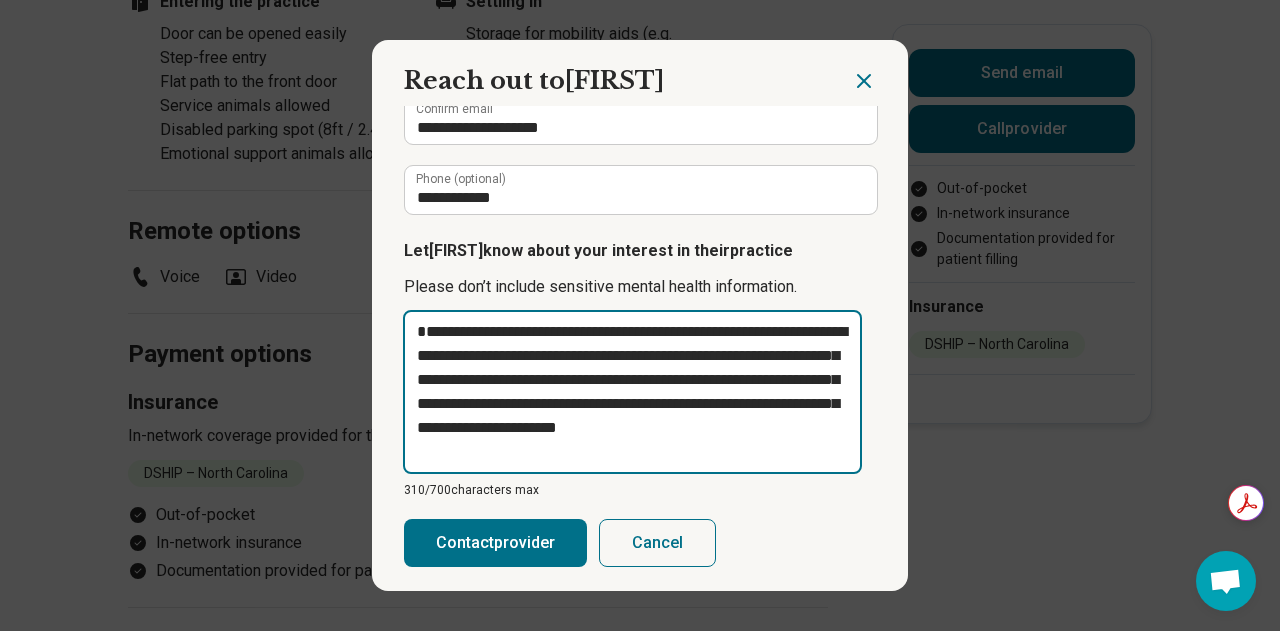 type on "**********" 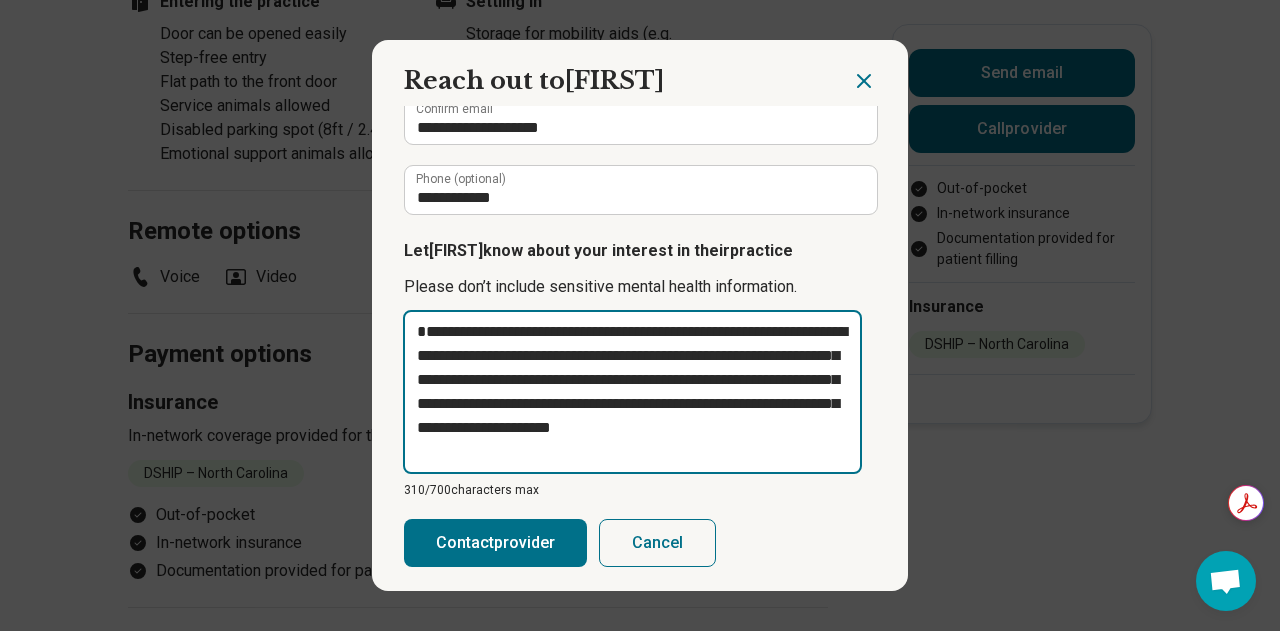 type on "**********" 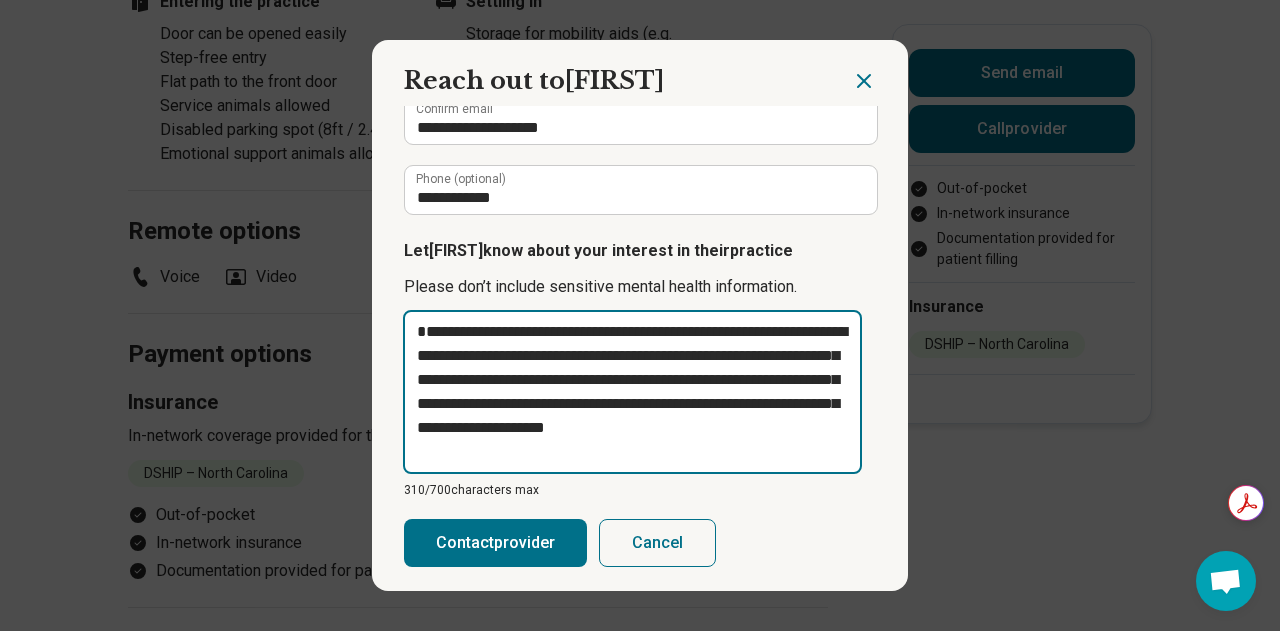 type on "**********" 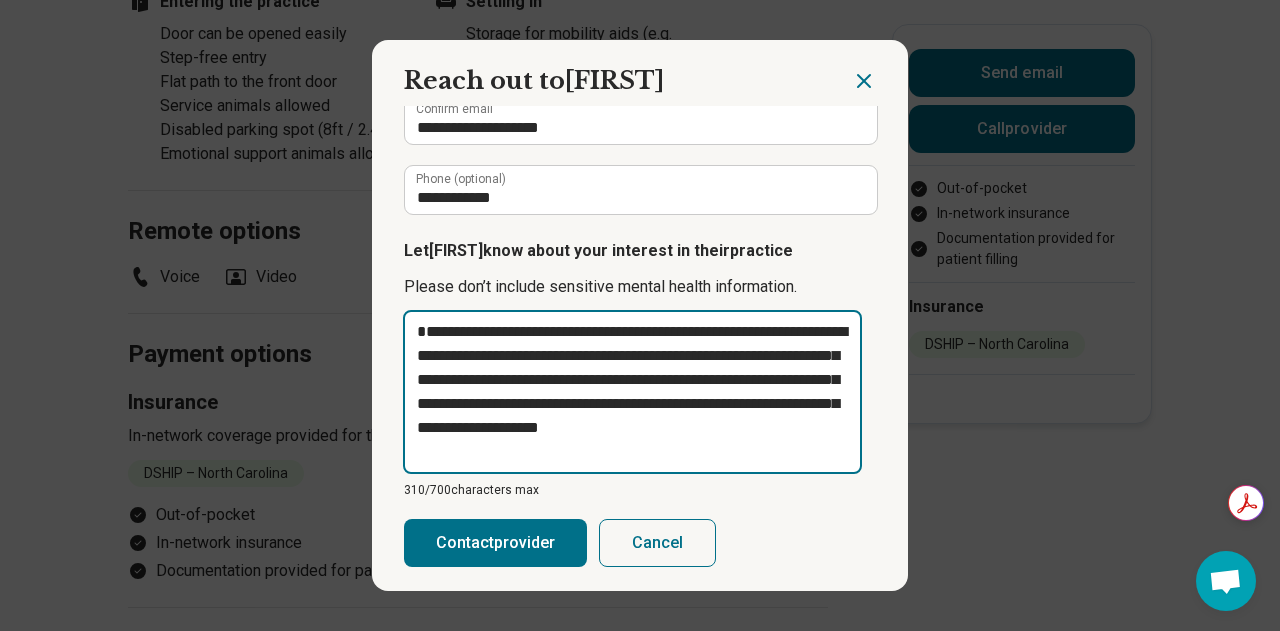 type on "**********" 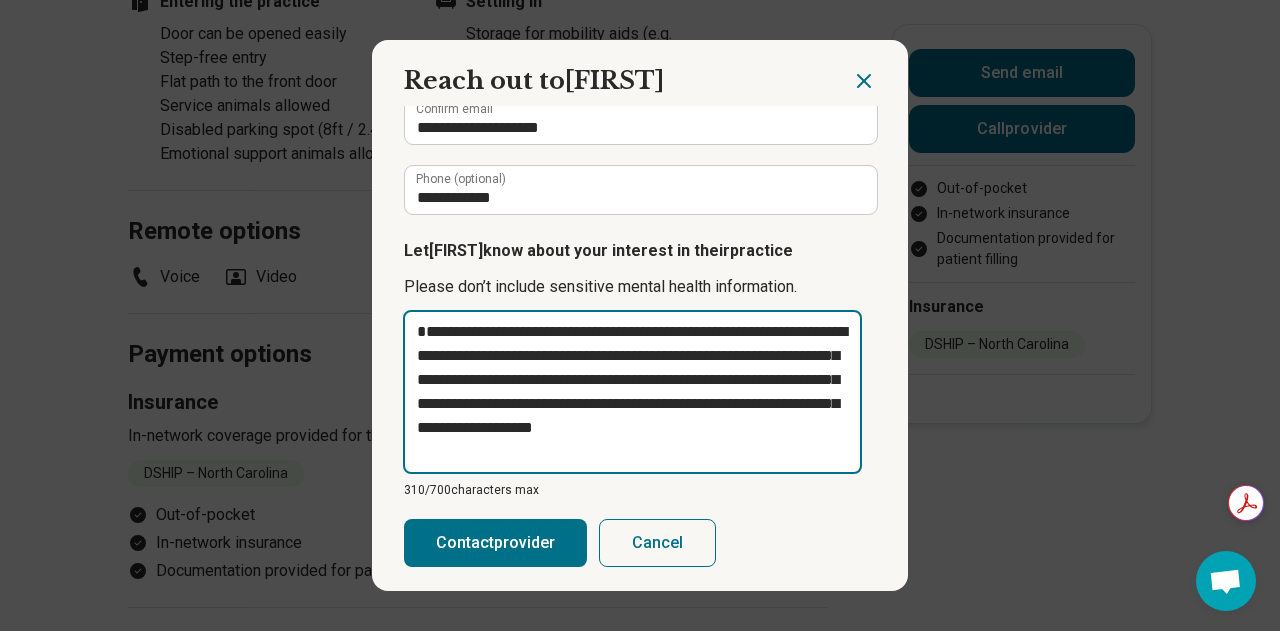 type on "**********" 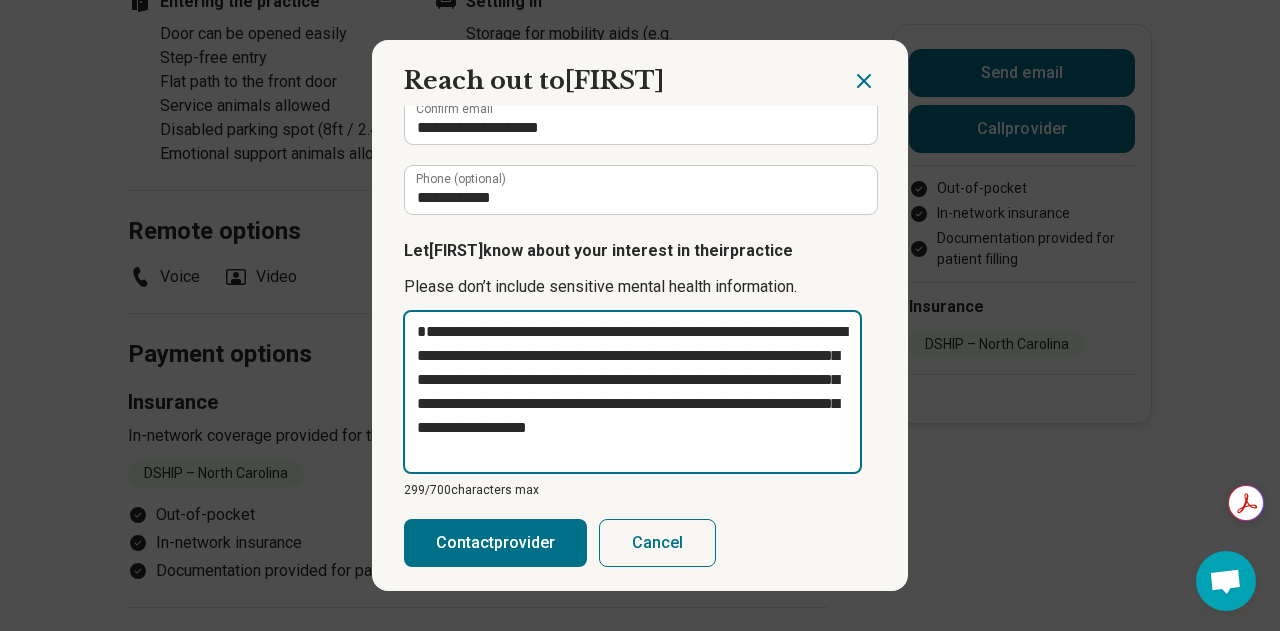 type on "**********" 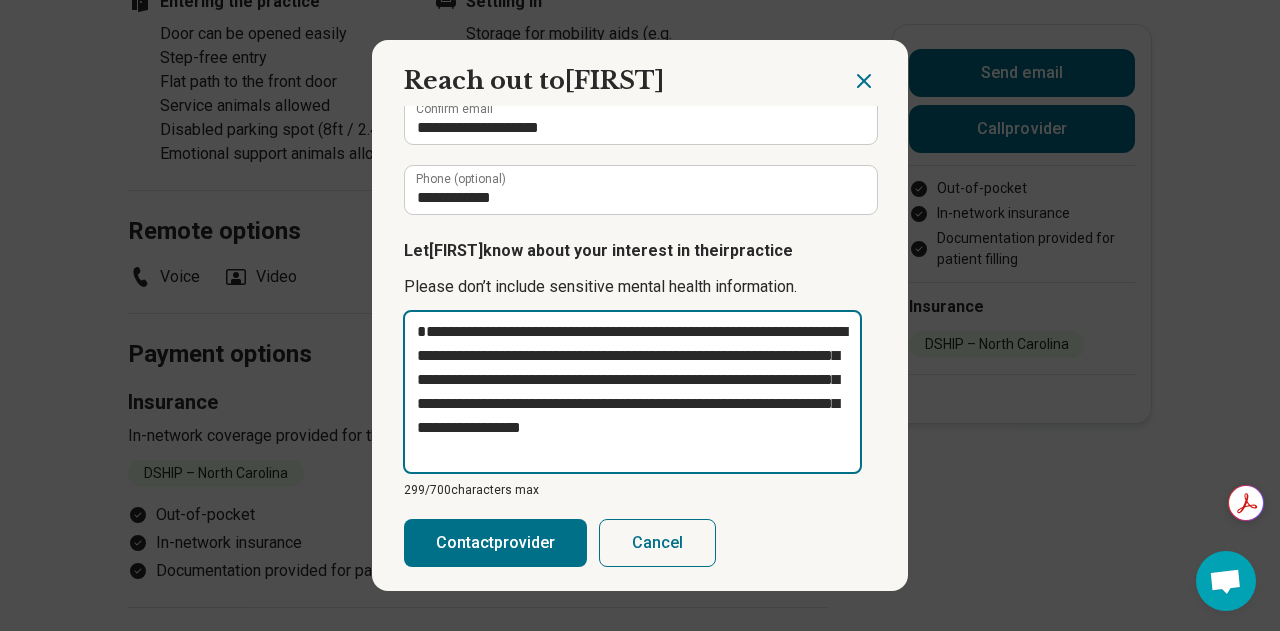 type on "**********" 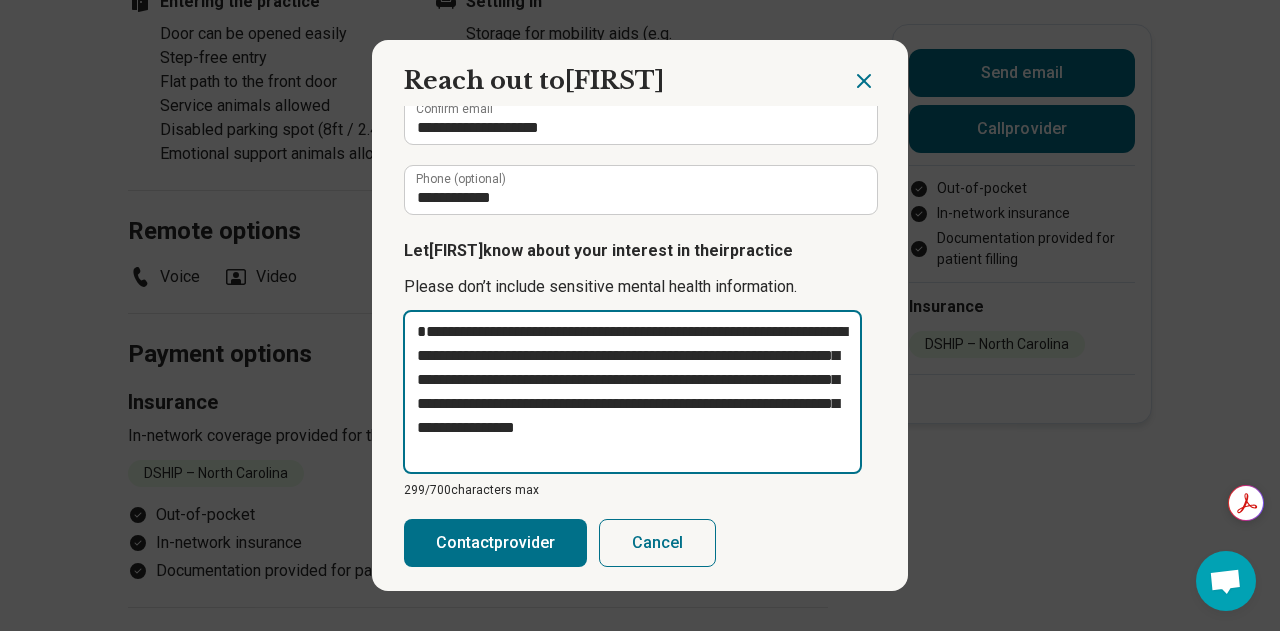 type on "**********" 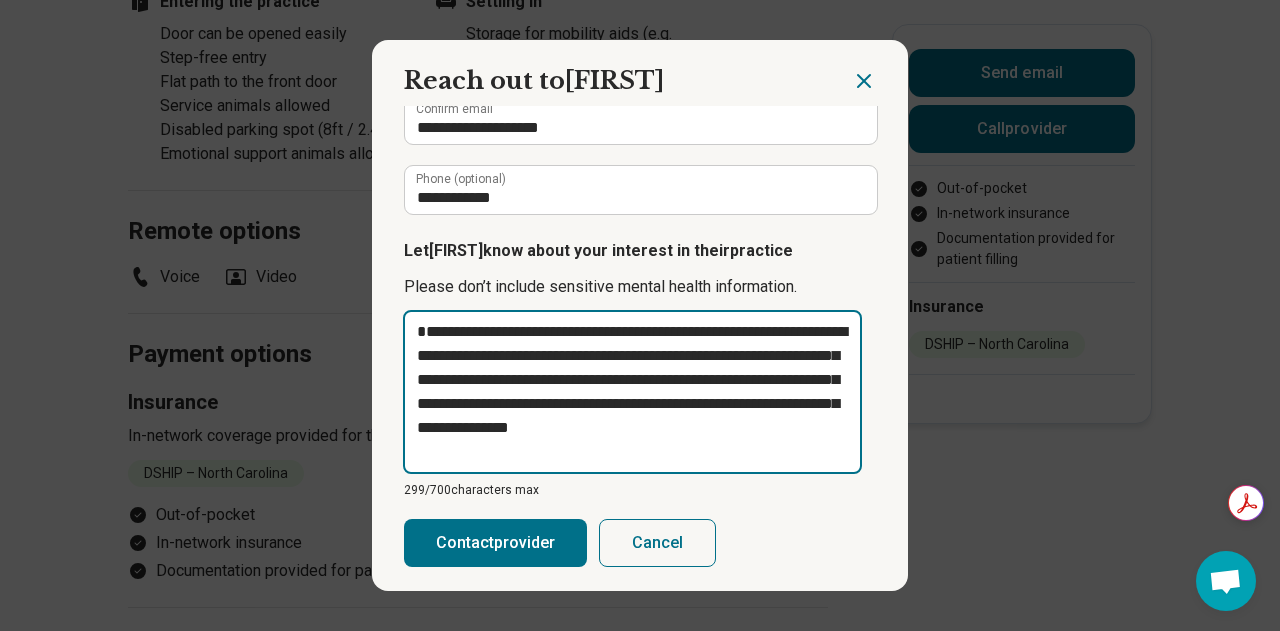 type on "**********" 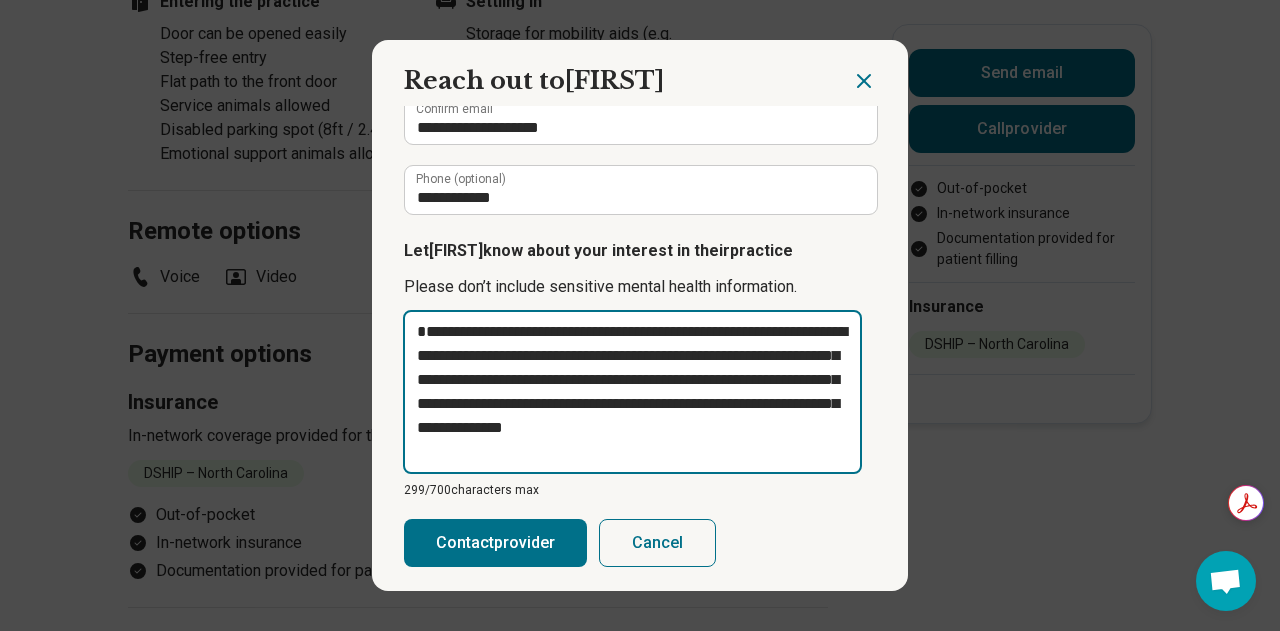 type on "**********" 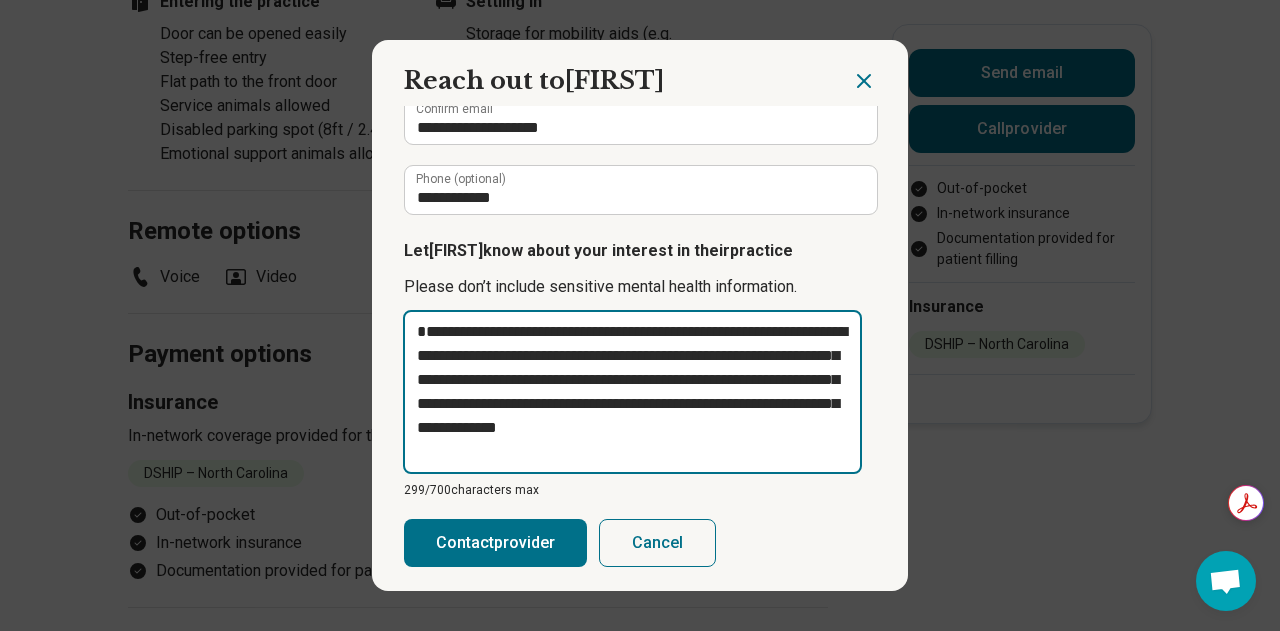type on "**********" 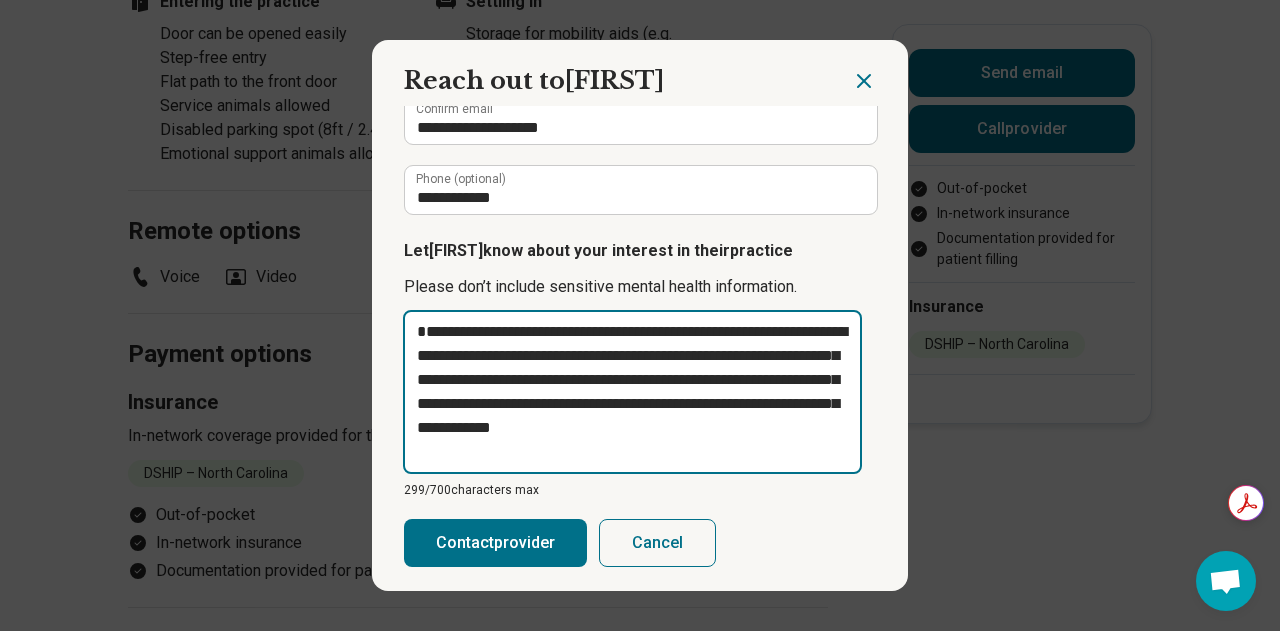 type on "**********" 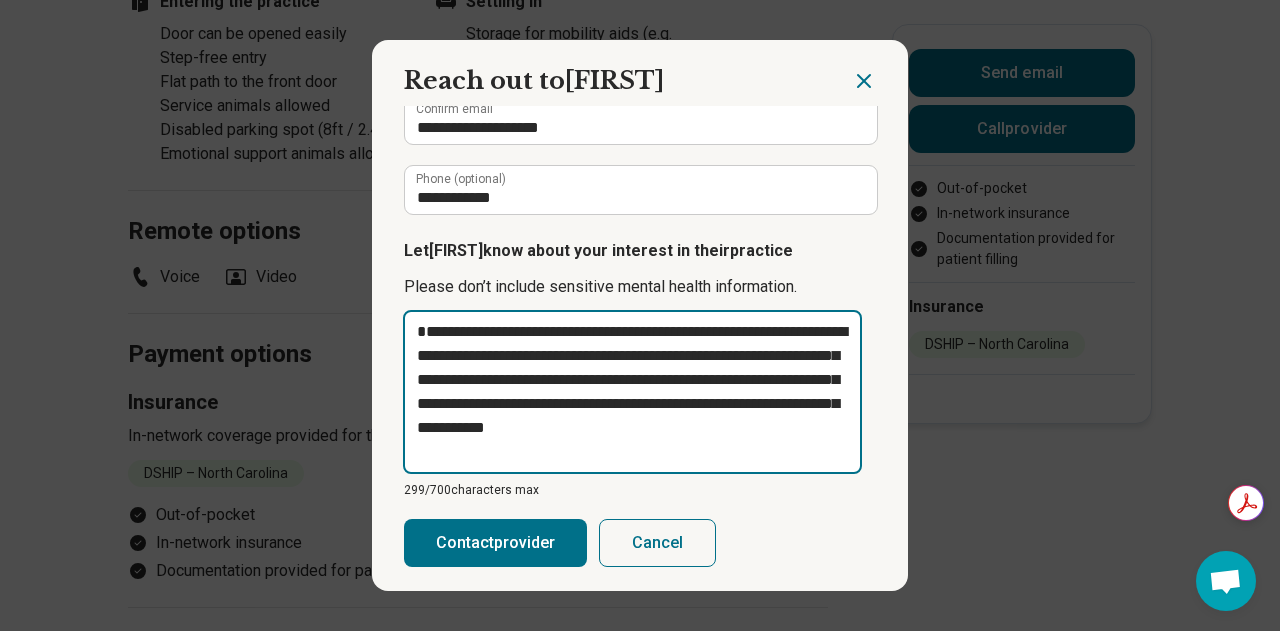 type on "**********" 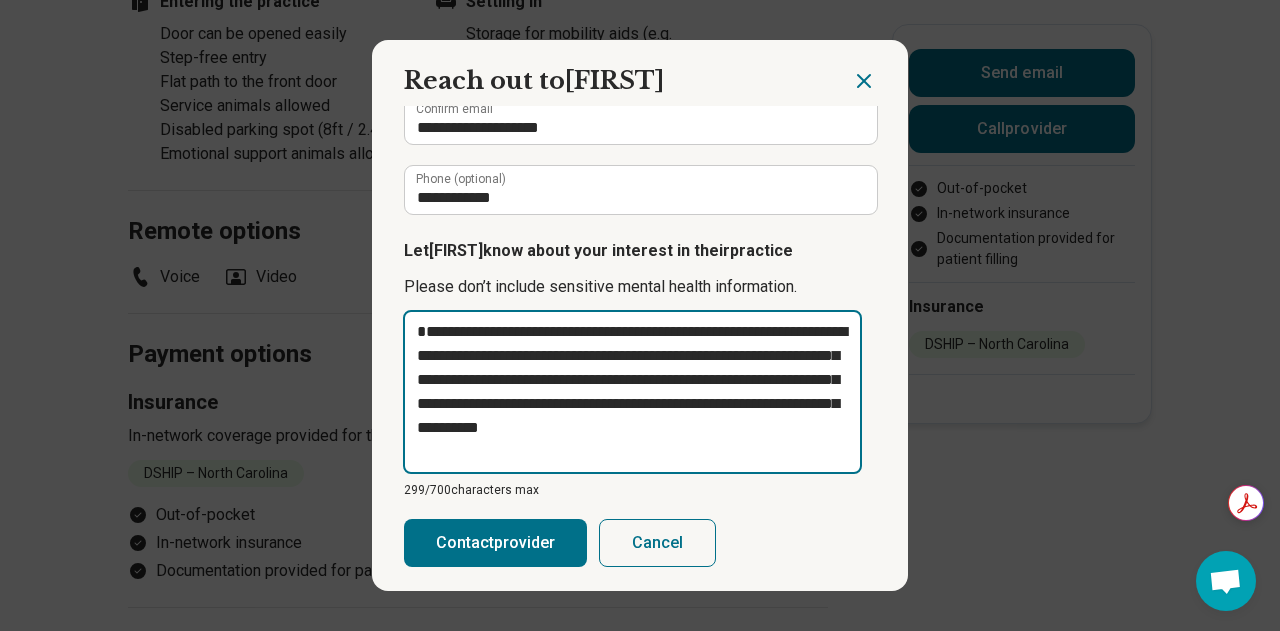 type on "**********" 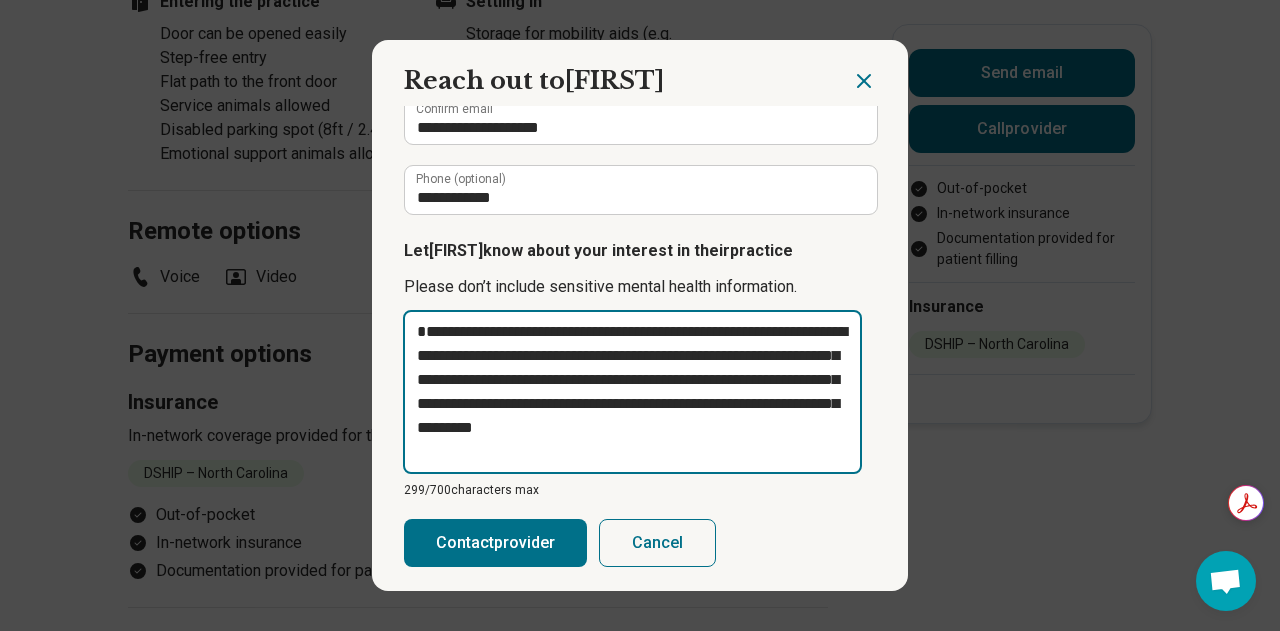 type on "**********" 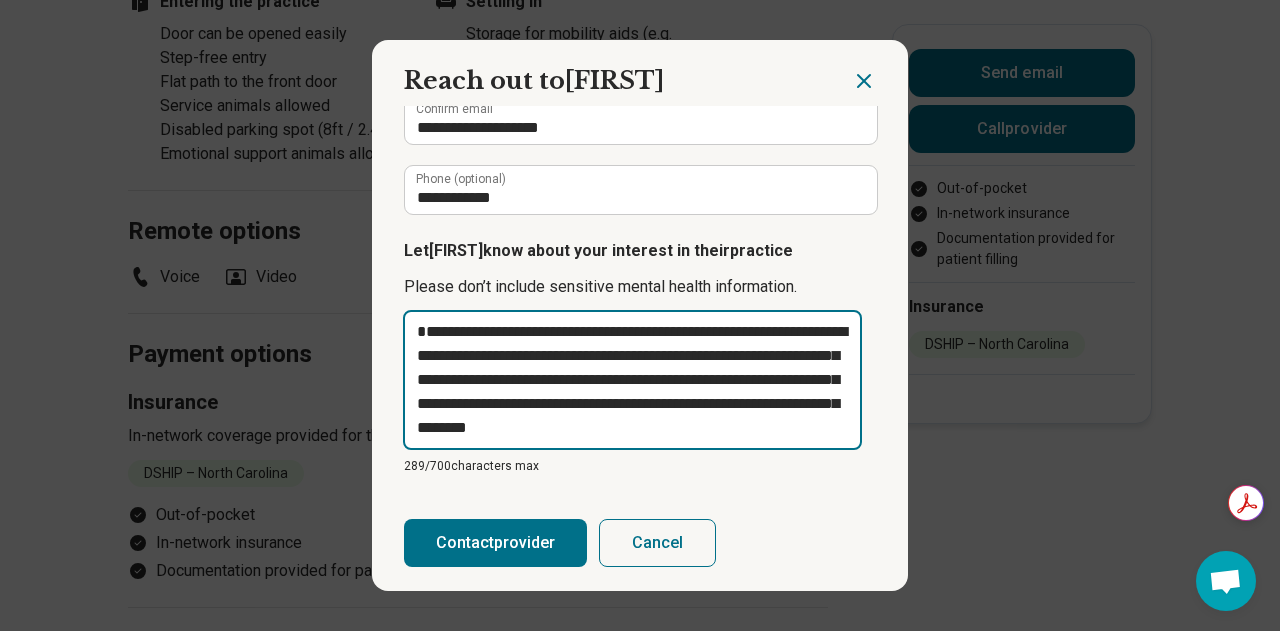 type on "**********" 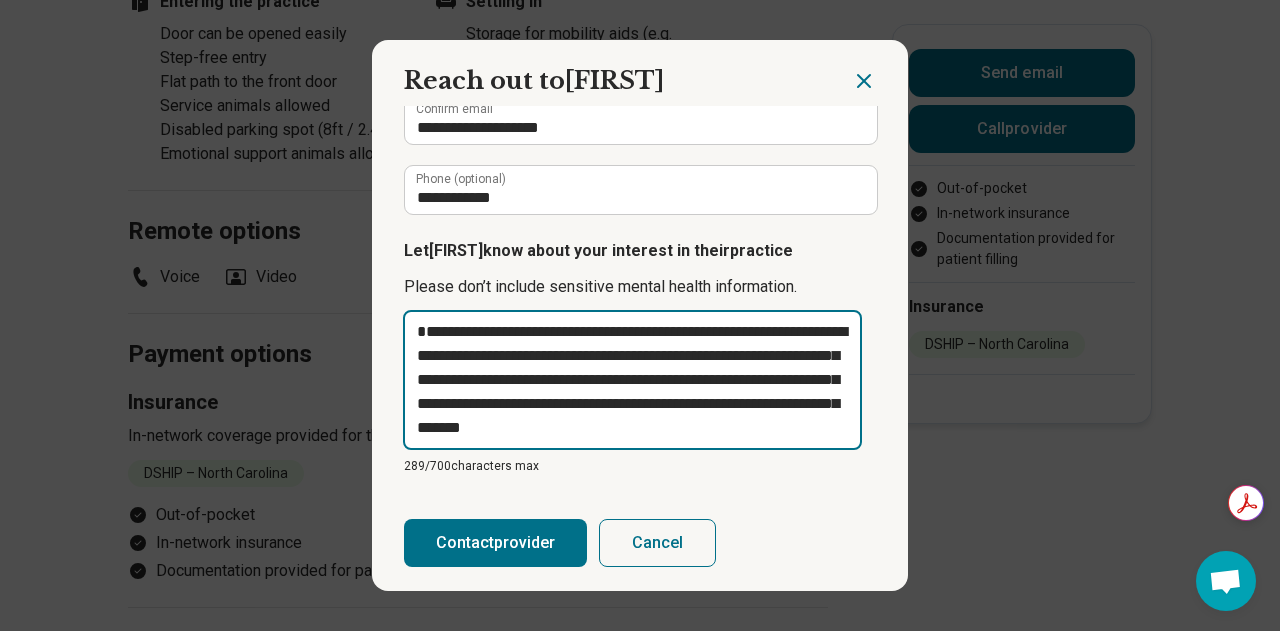 type on "**********" 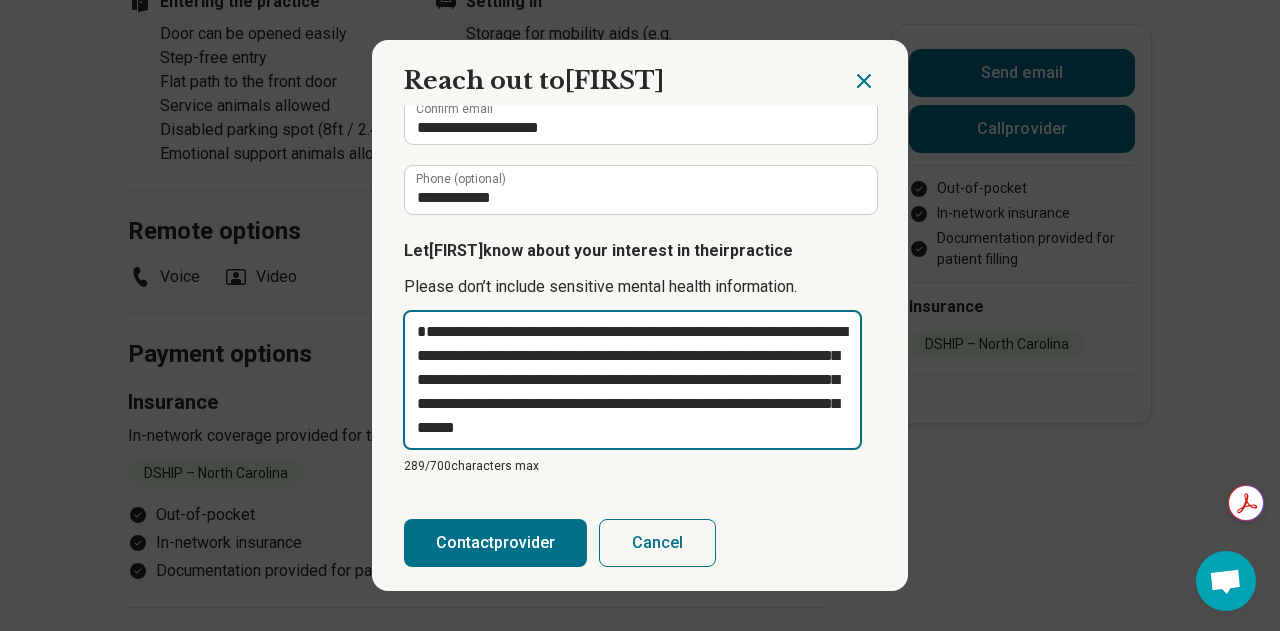 type on "**********" 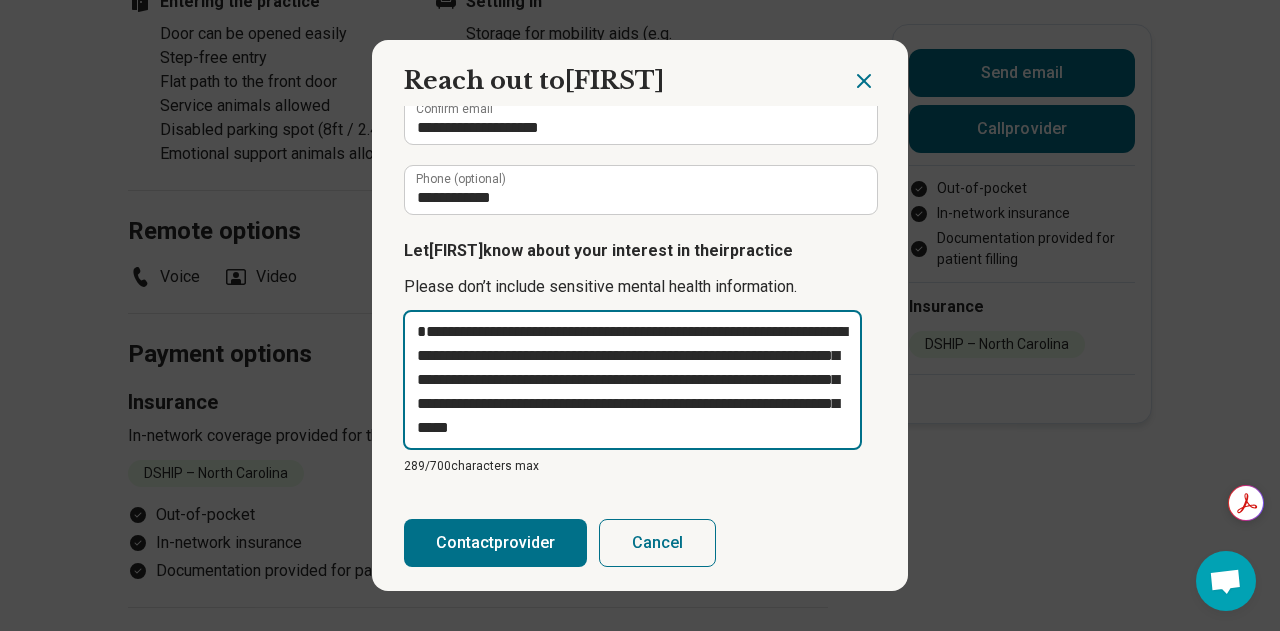 type on "**********" 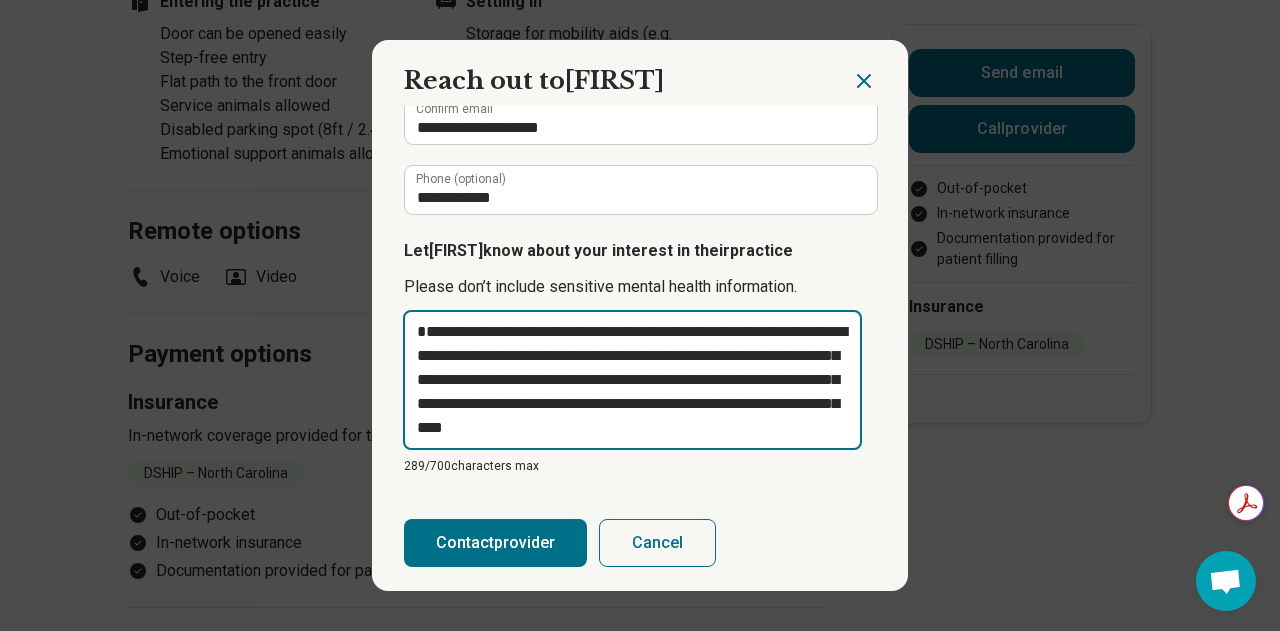 type on "**********" 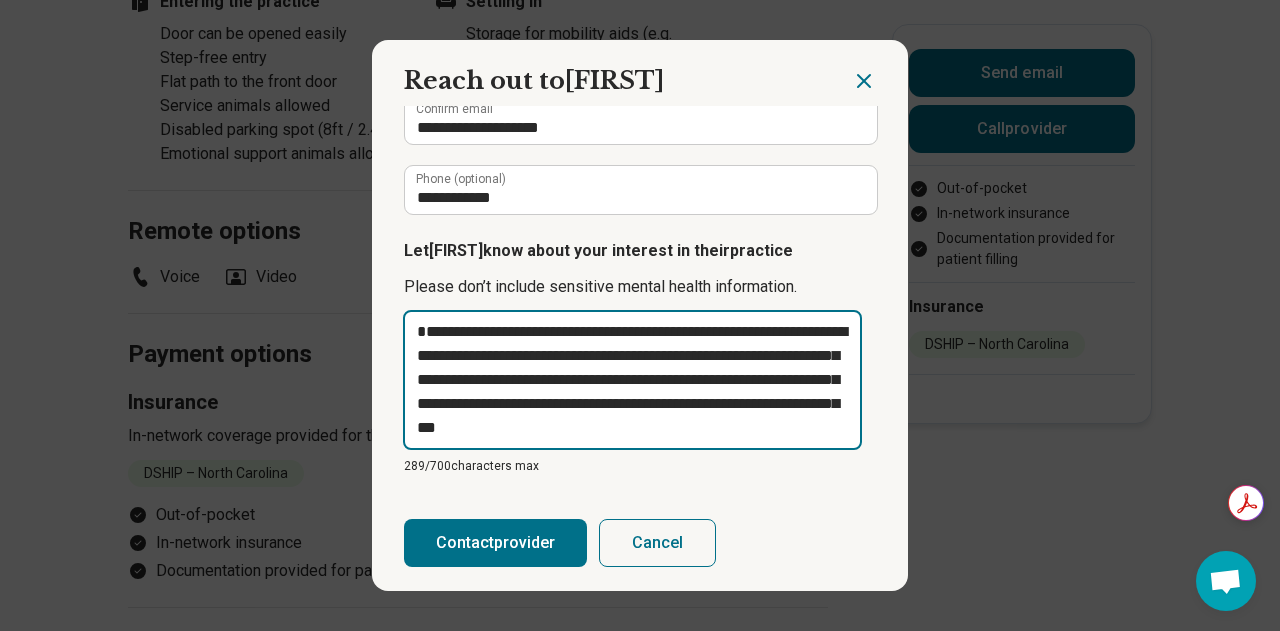 type on "**********" 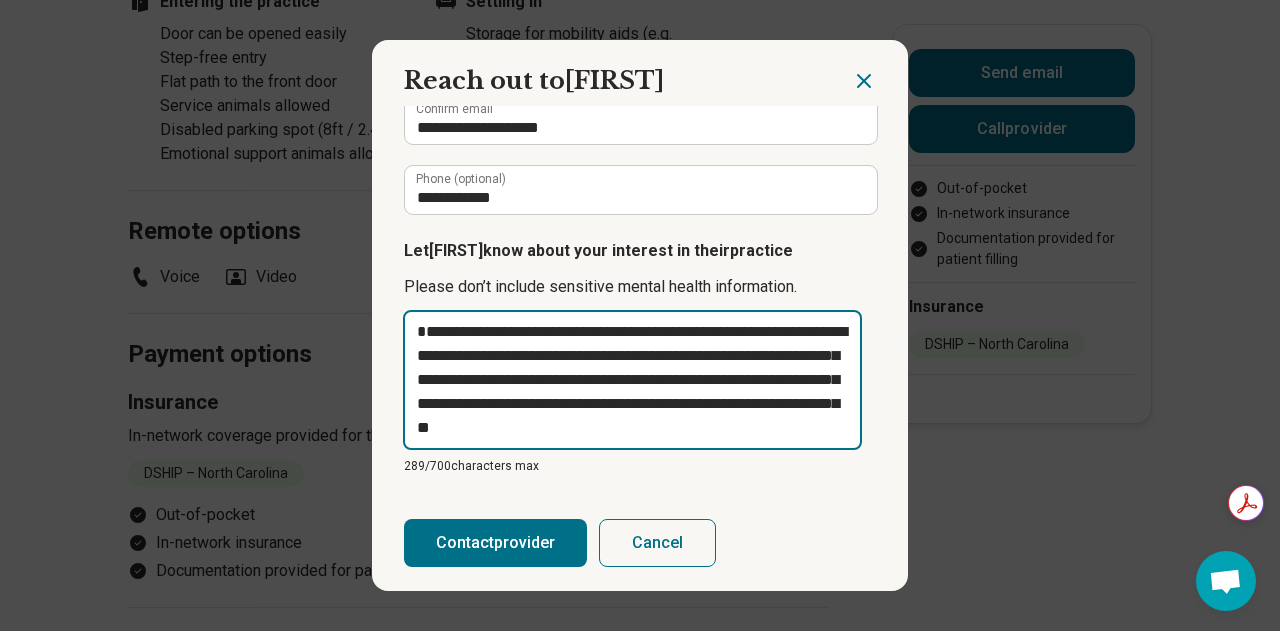 type on "**********" 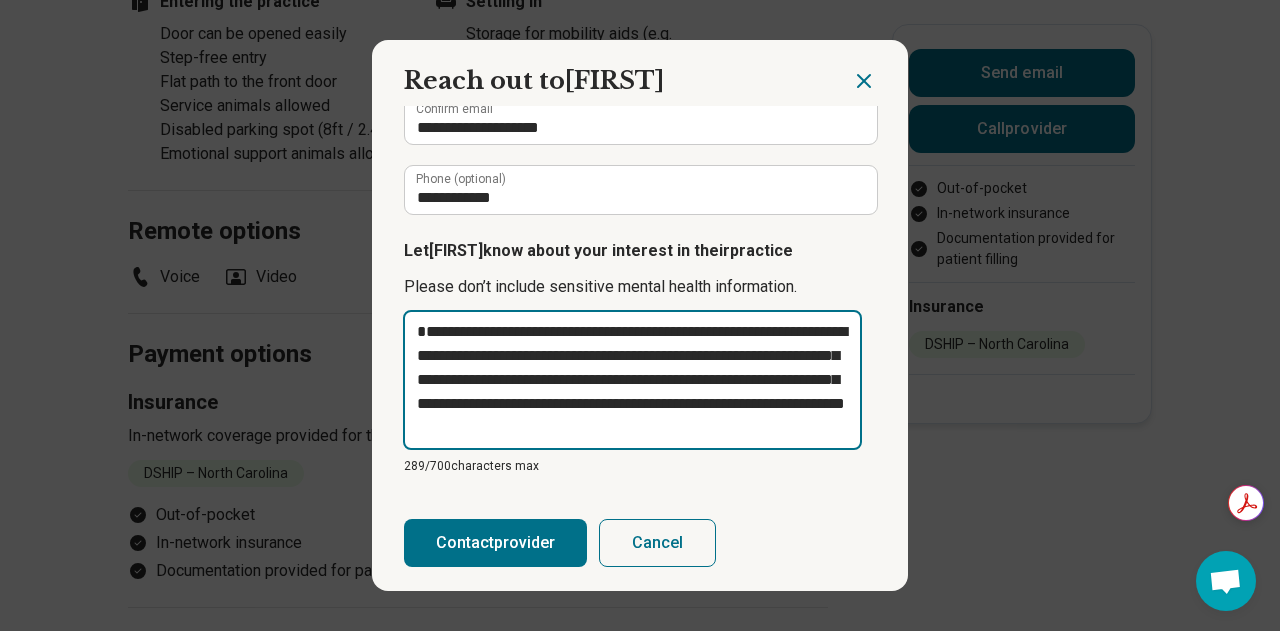 type on "**********" 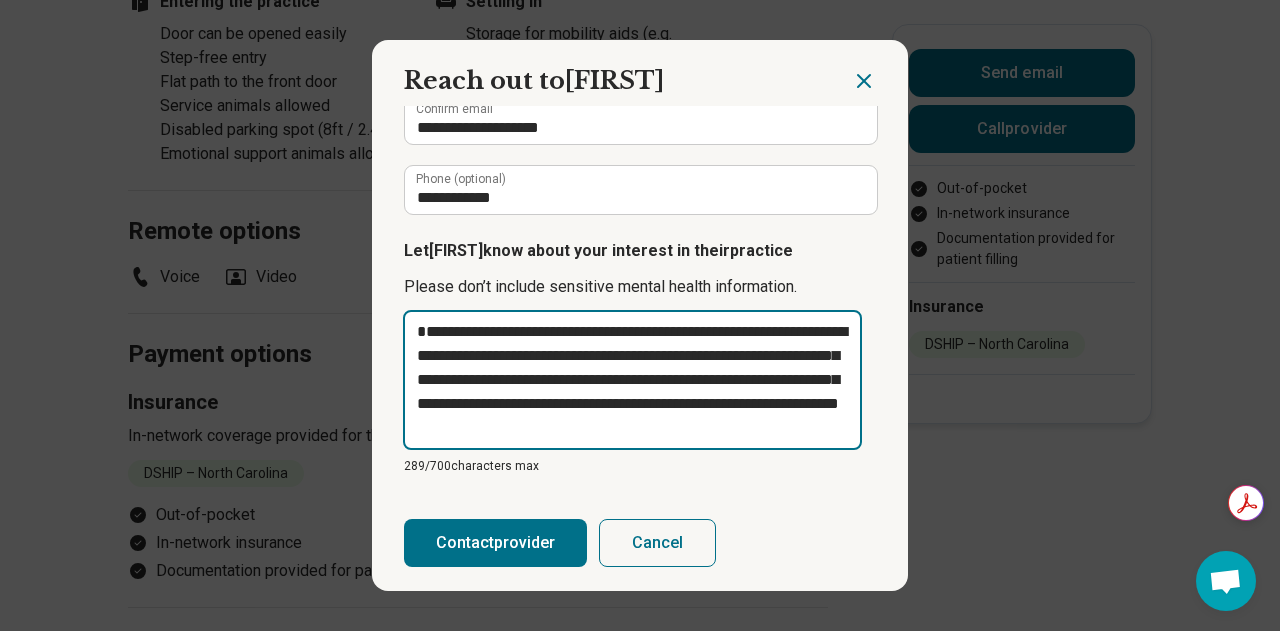 type on "**********" 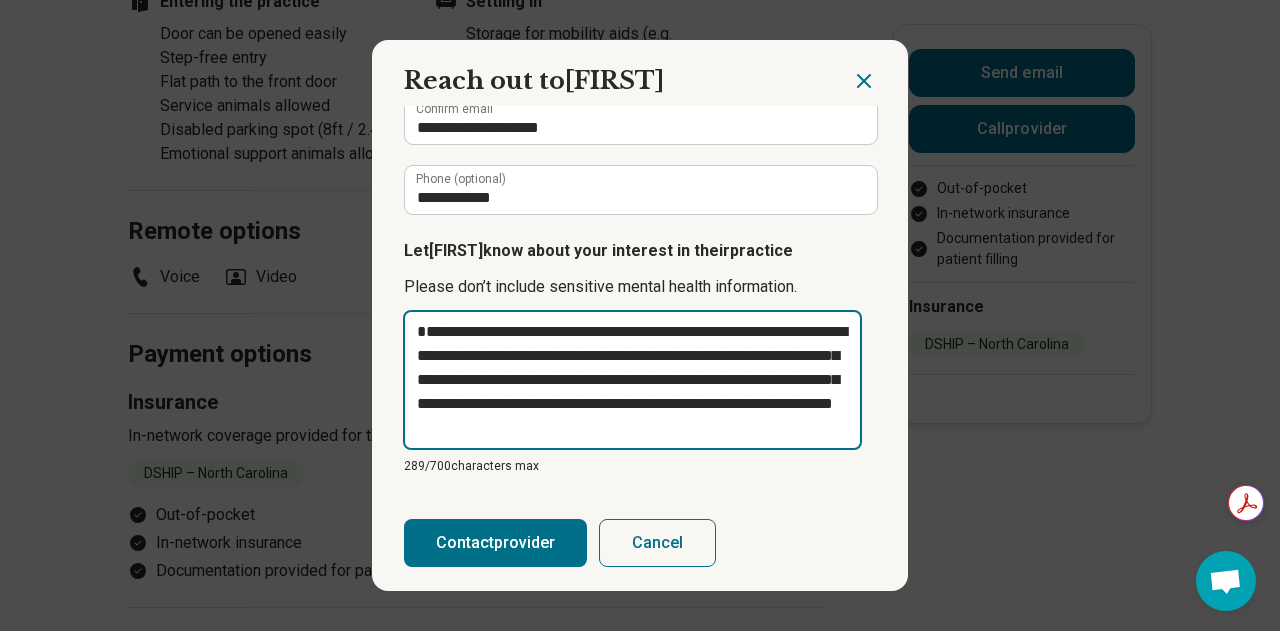 type on "**********" 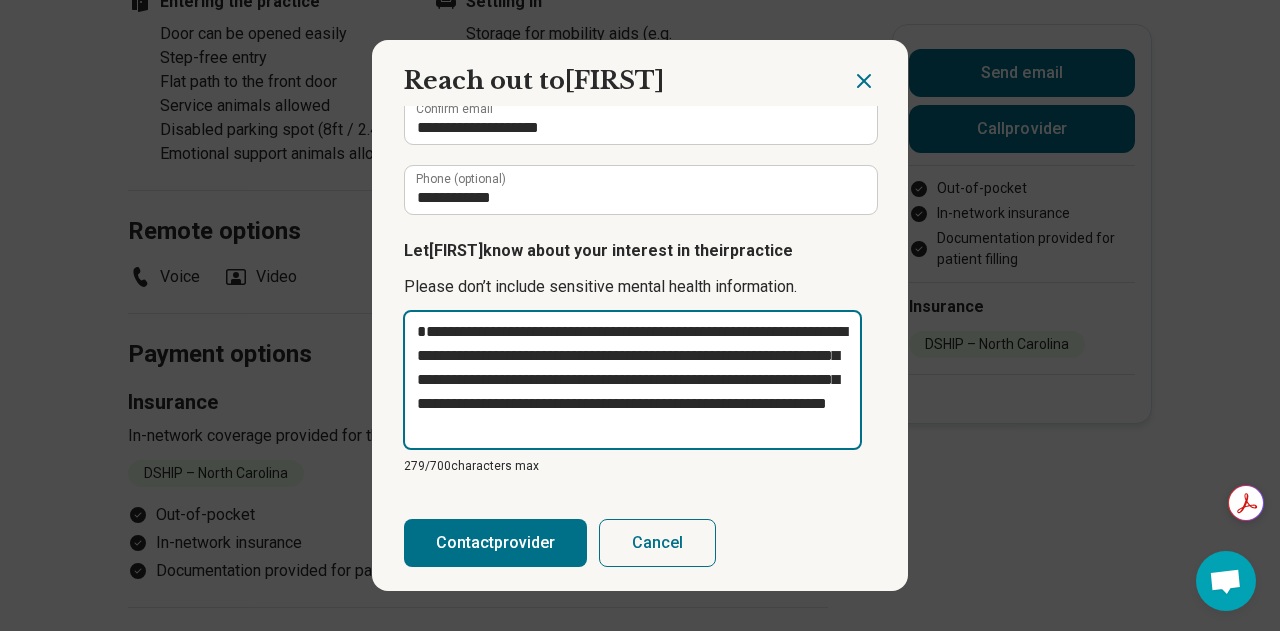 type on "**********" 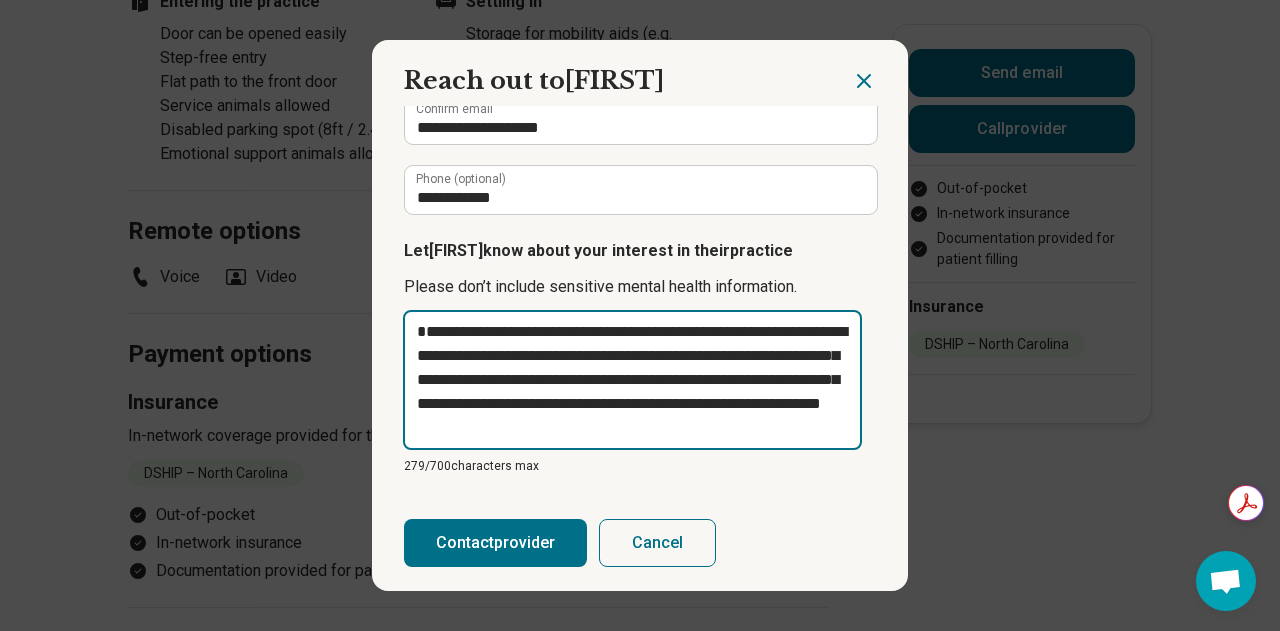 type on "**********" 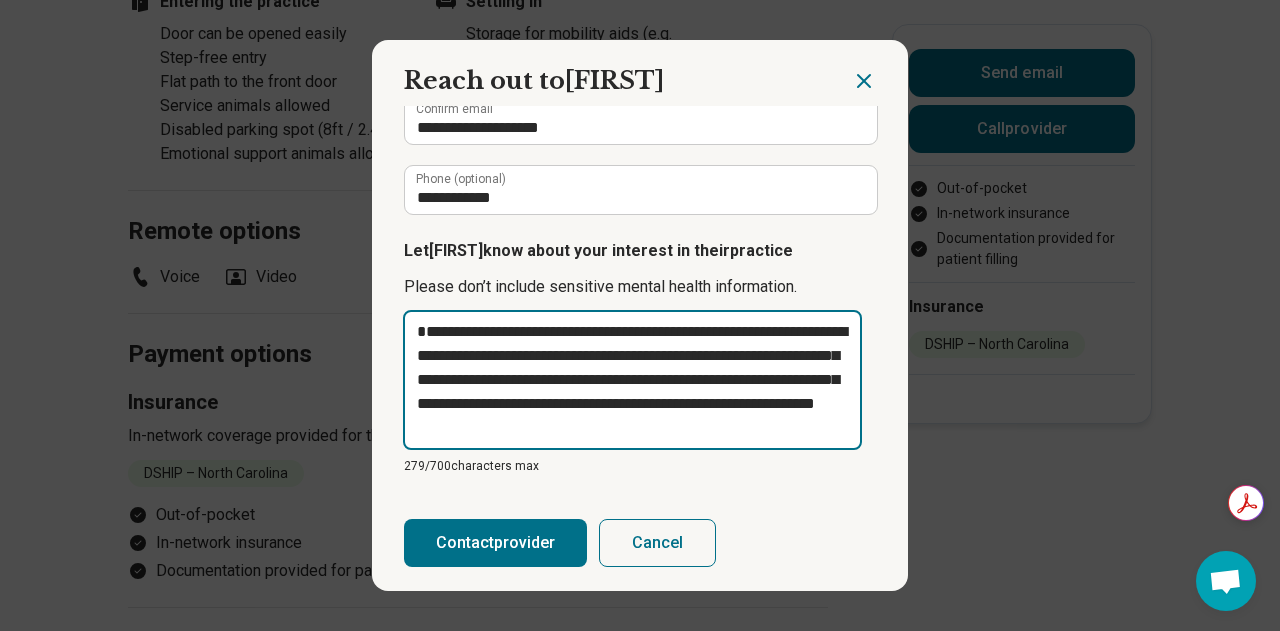 type on "**********" 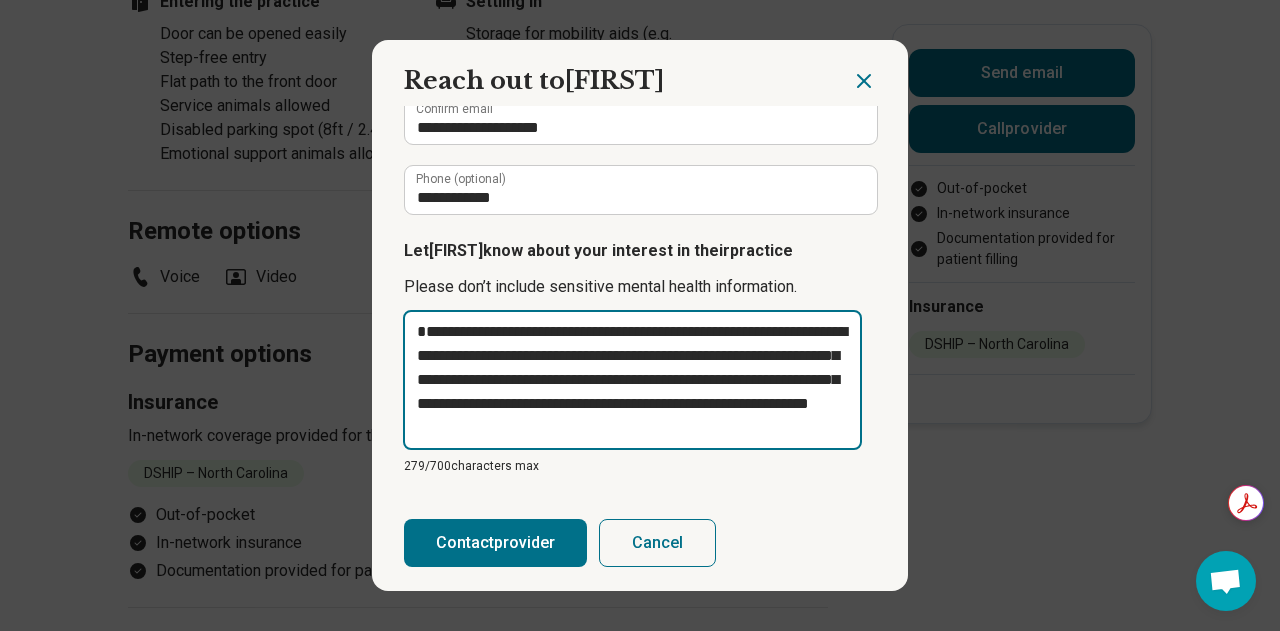 type on "**********" 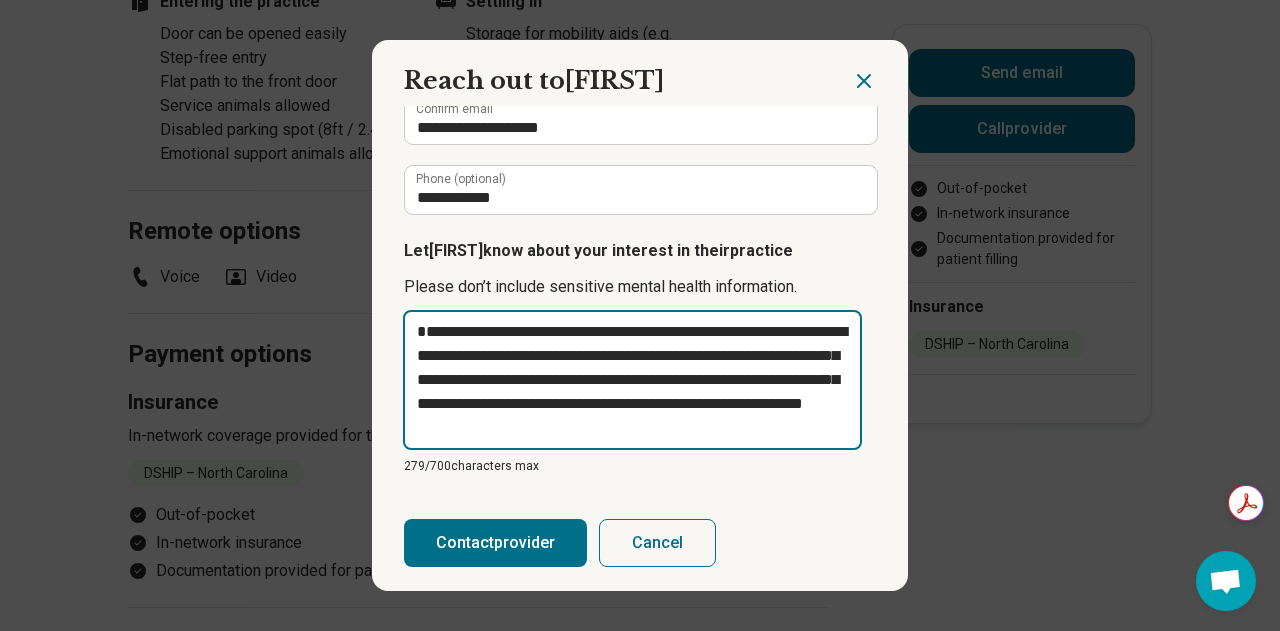 type on "**********" 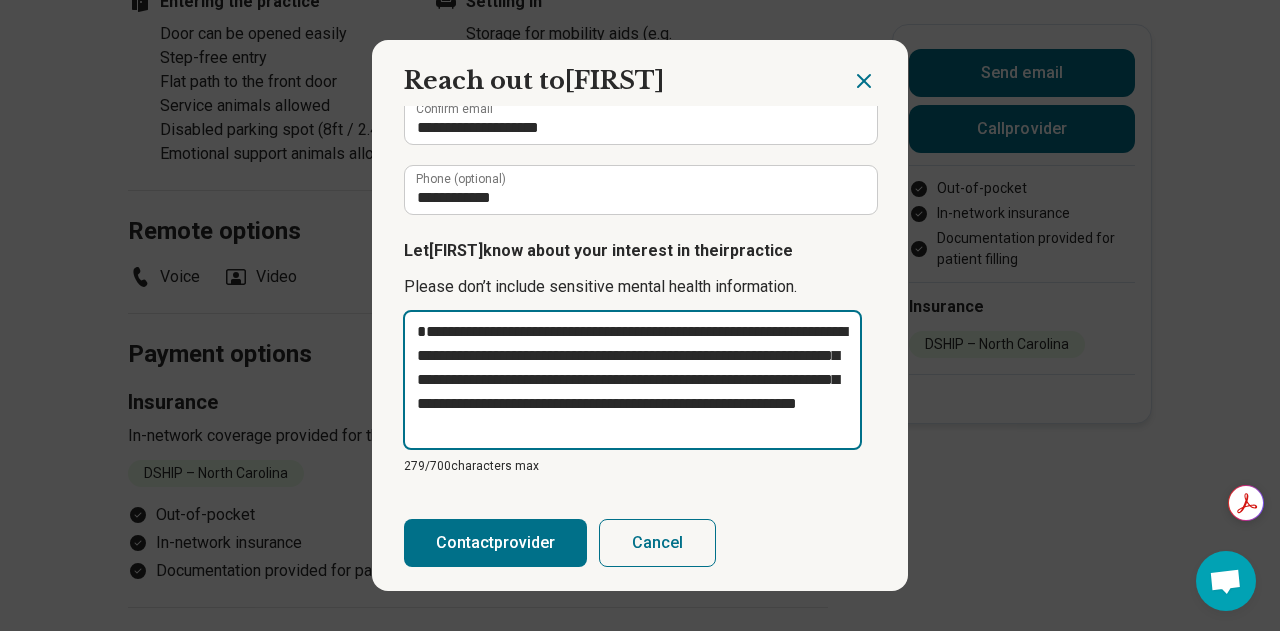 type on "**********" 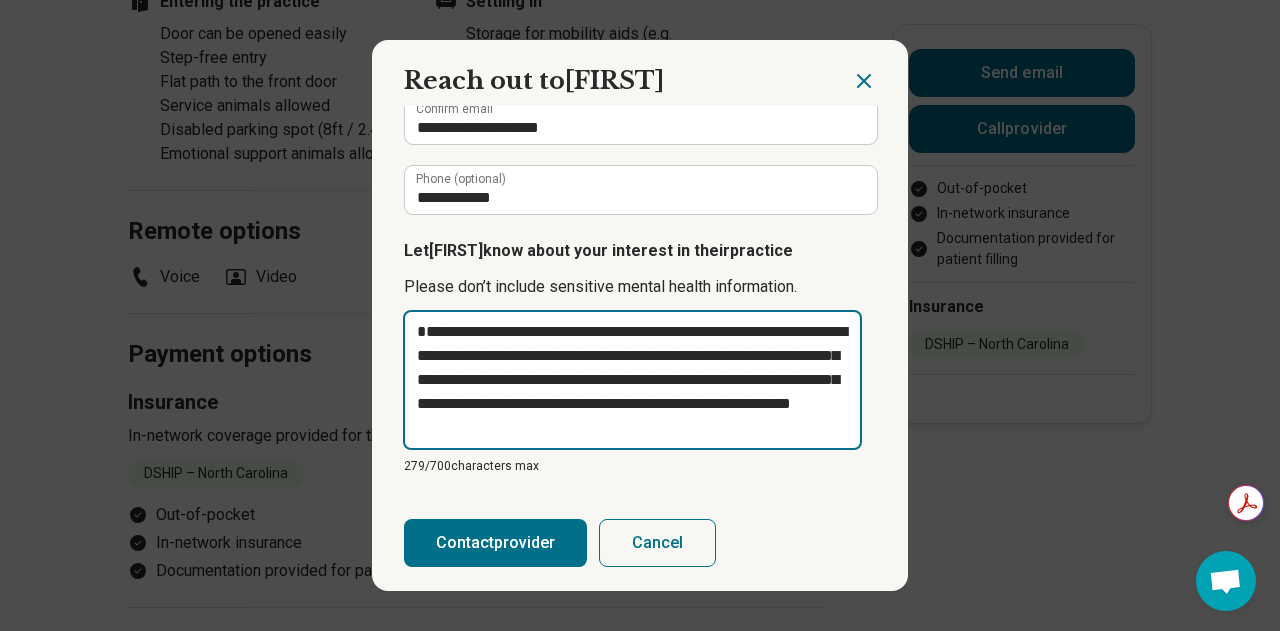type on "**********" 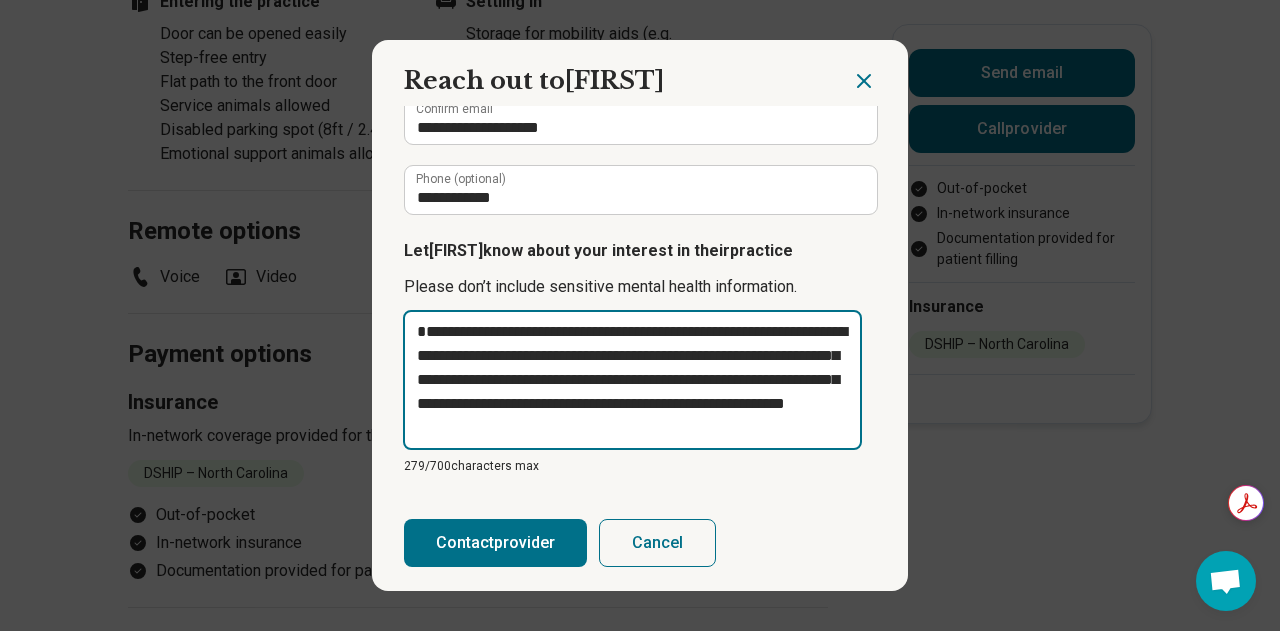 type on "**********" 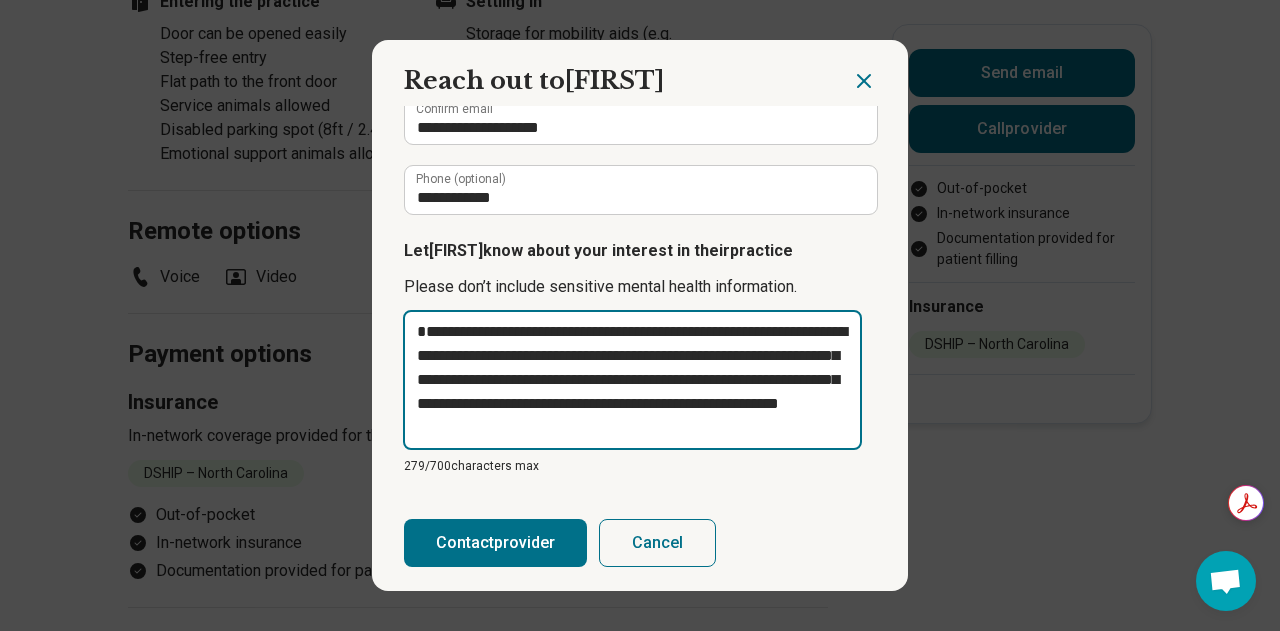 type on "**********" 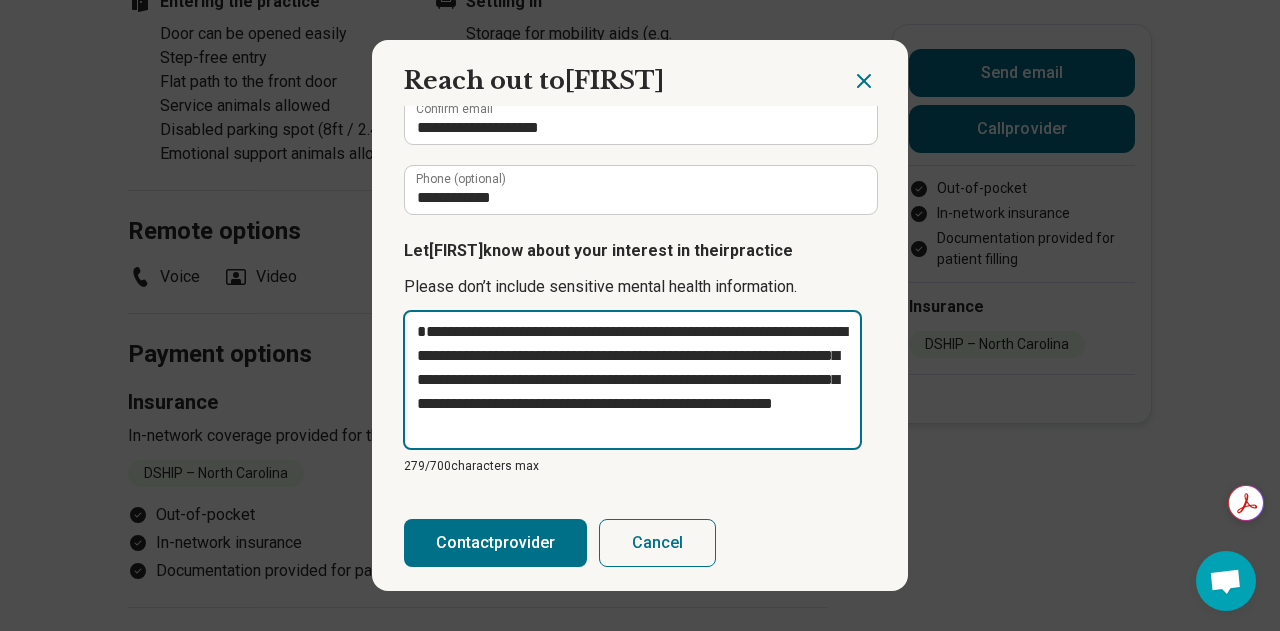 type on "**********" 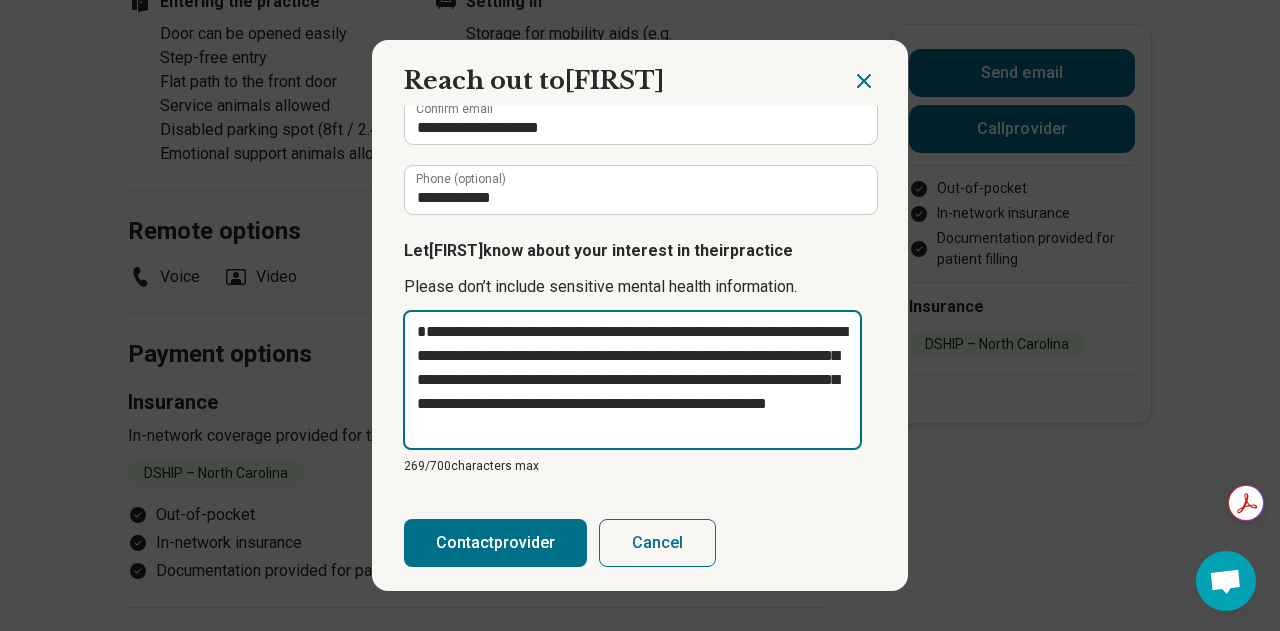 type on "**********" 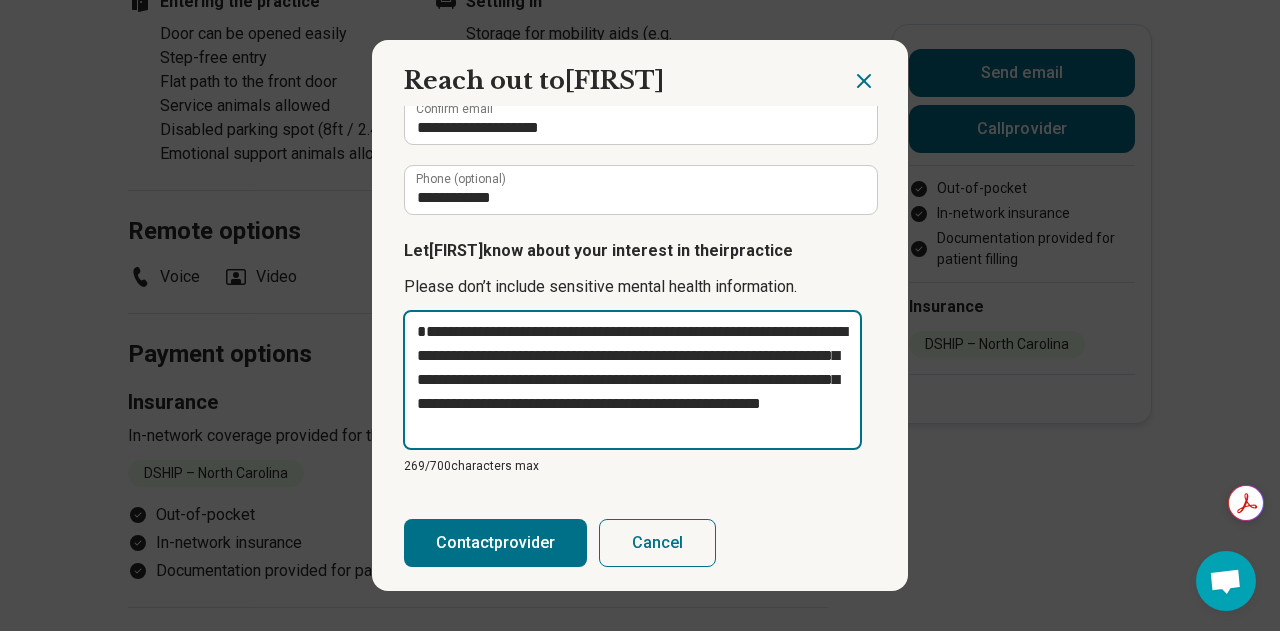 type on "**********" 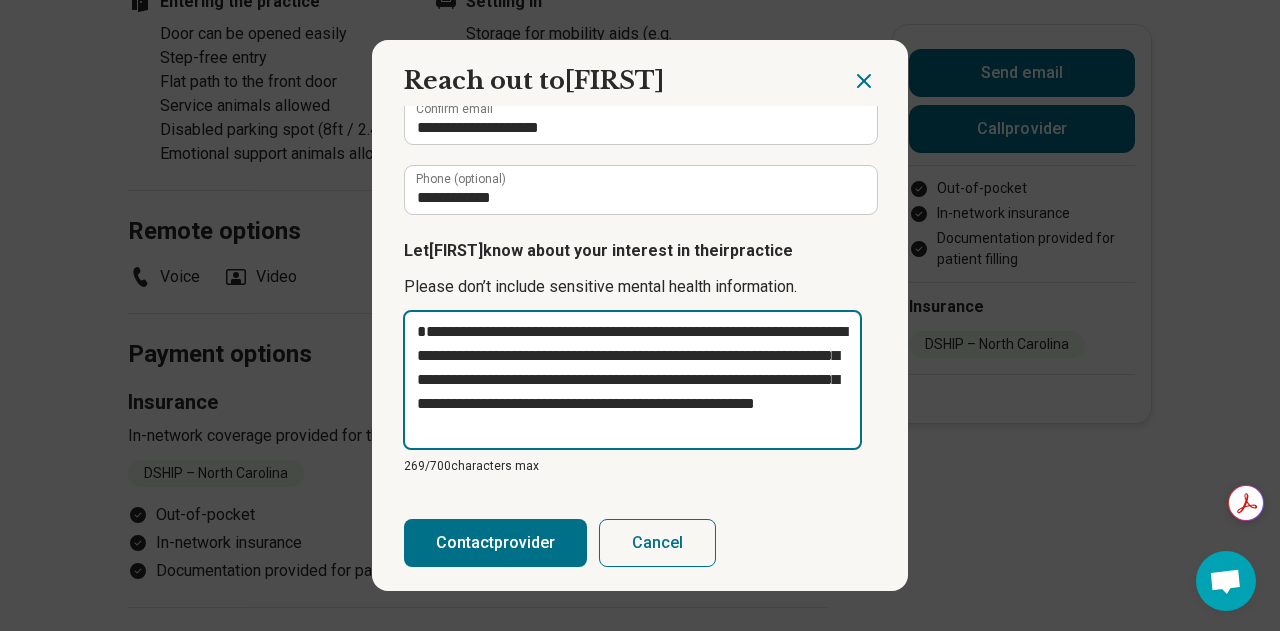 type on "**********" 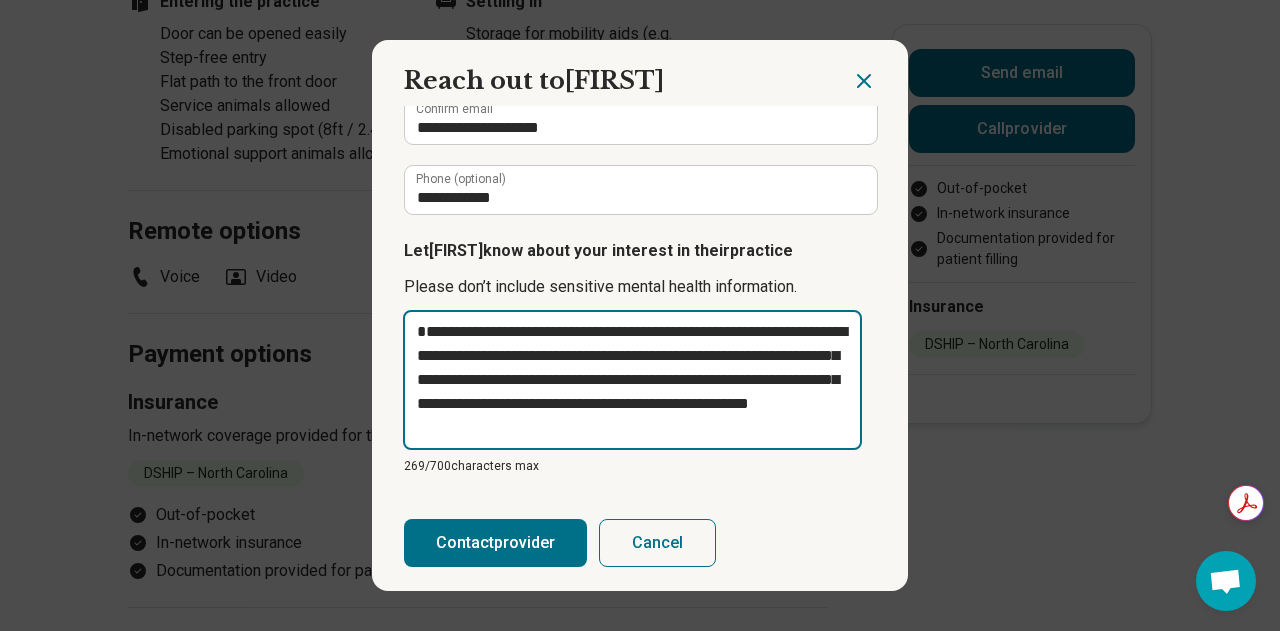 type on "**********" 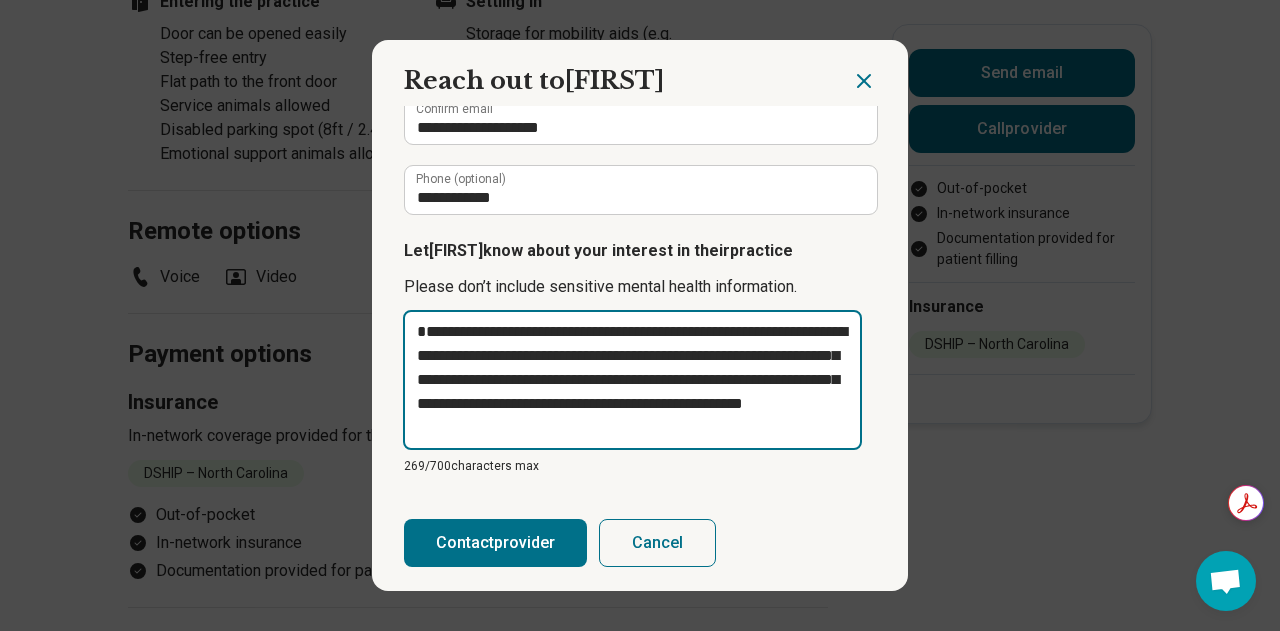 type on "**********" 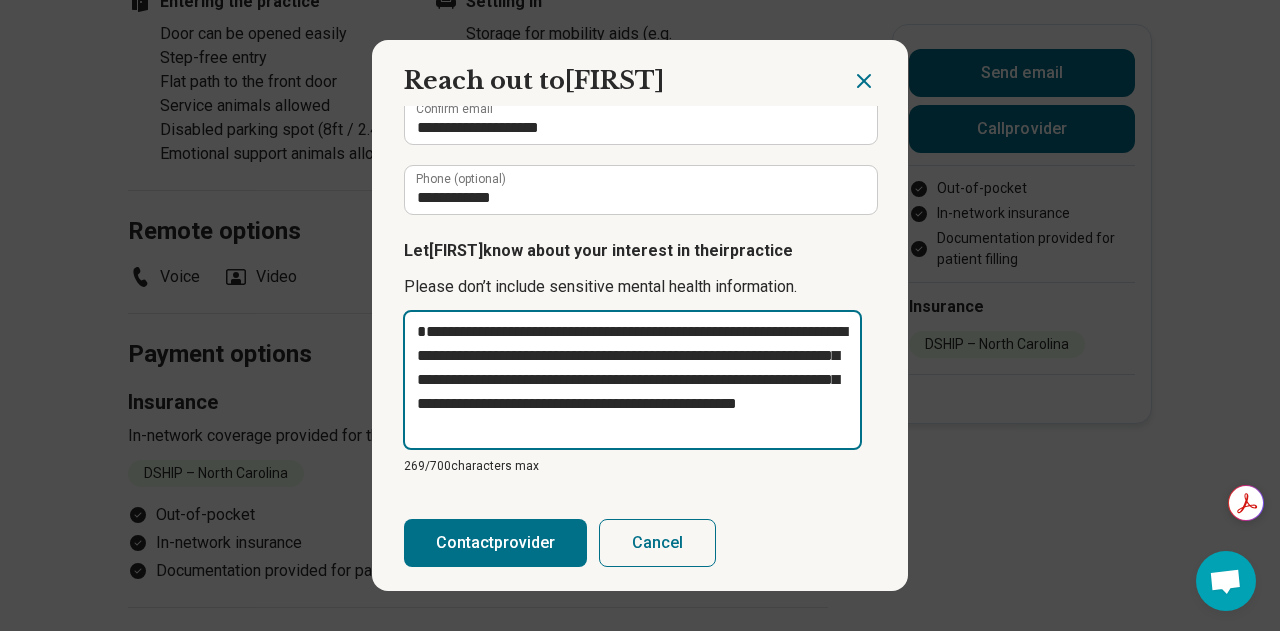 type on "**********" 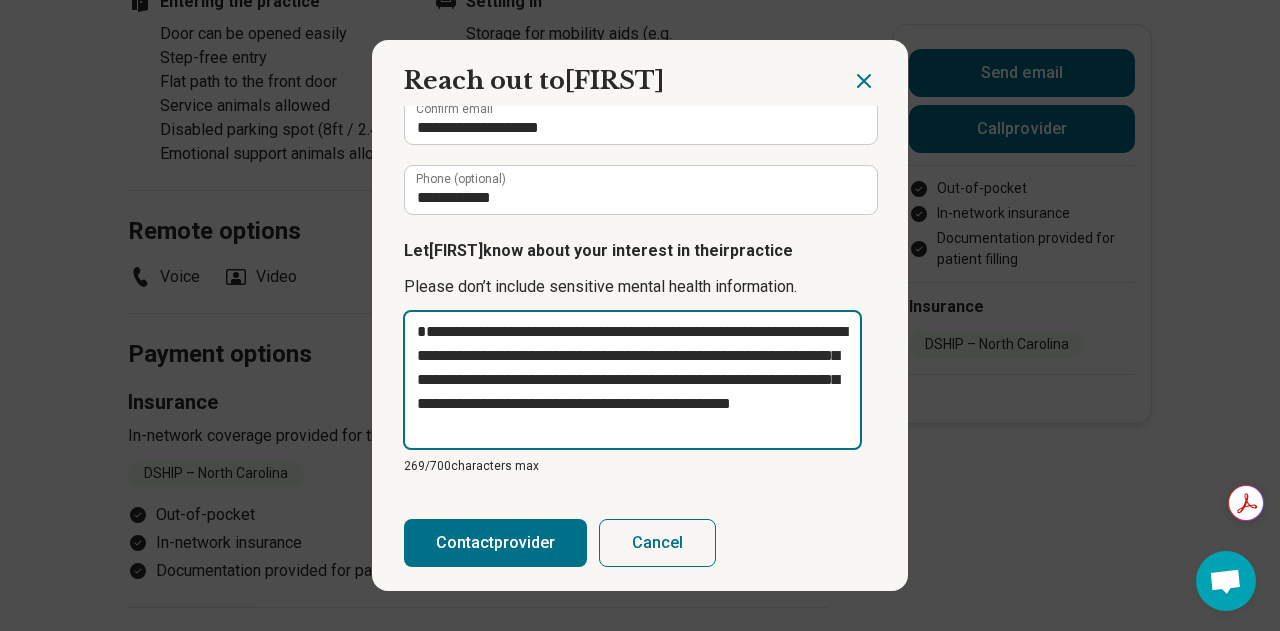 type on "**********" 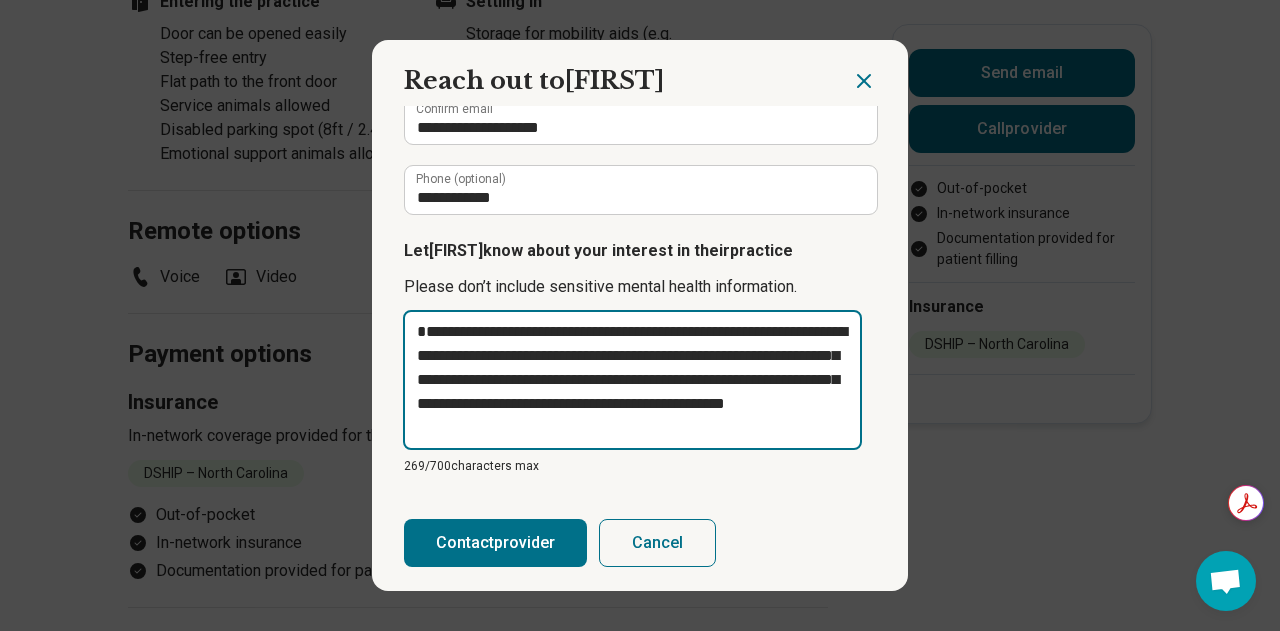 type on "**********" 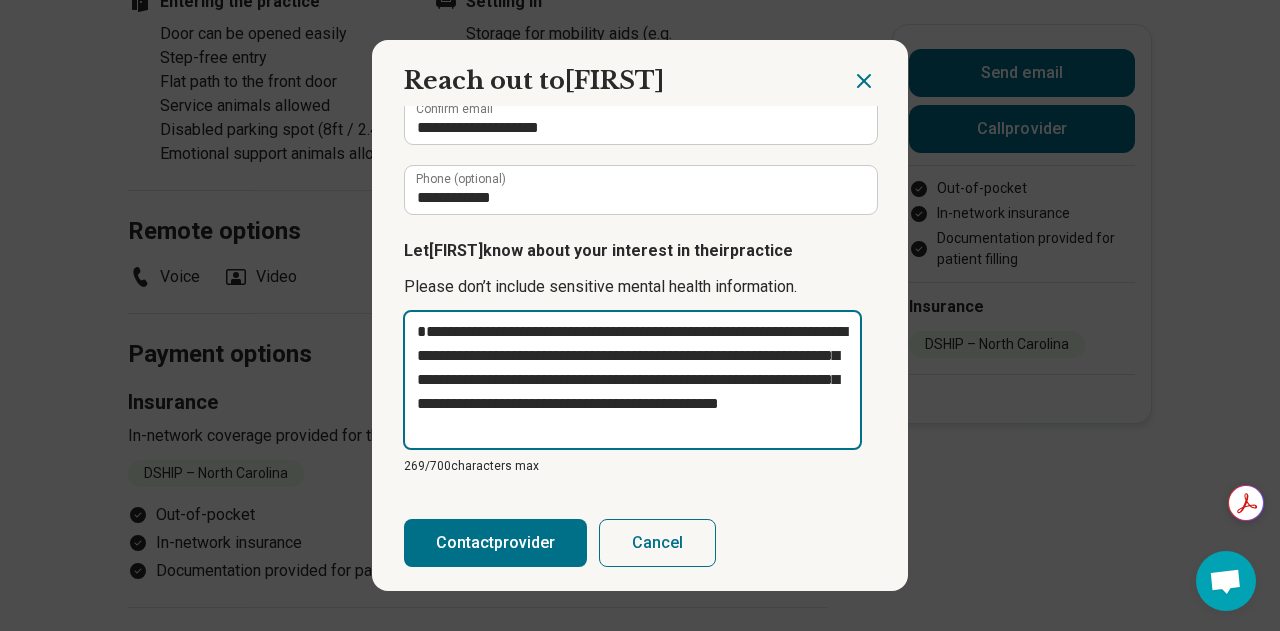 type on "**********" 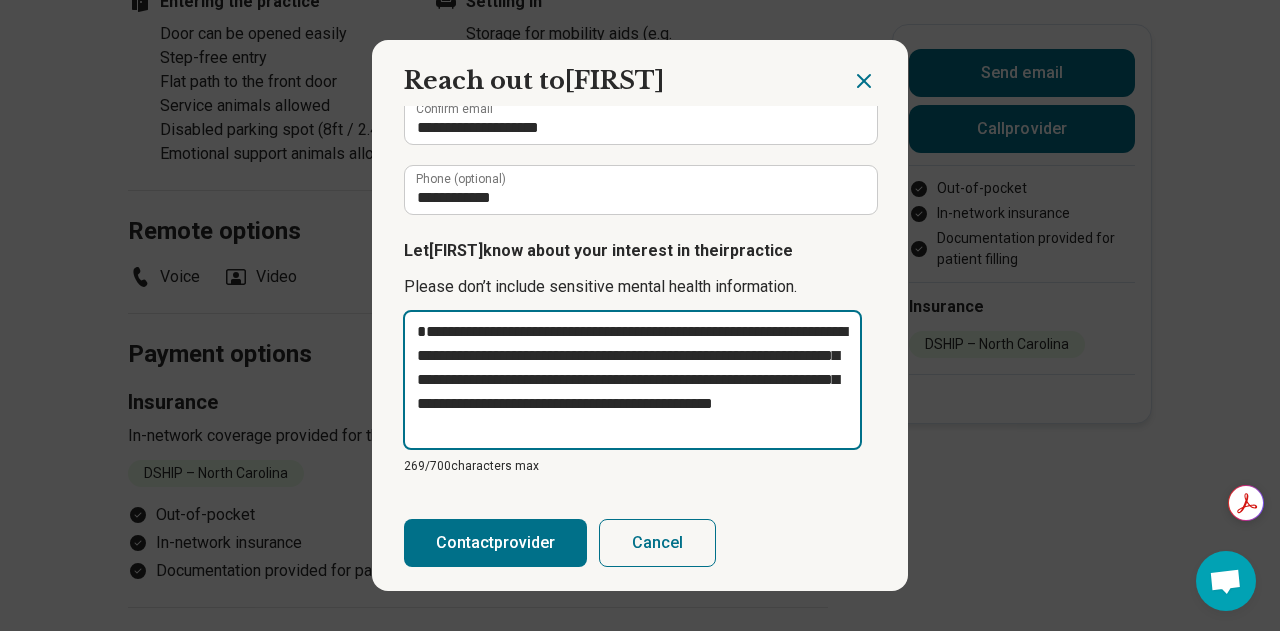 type on "**********" 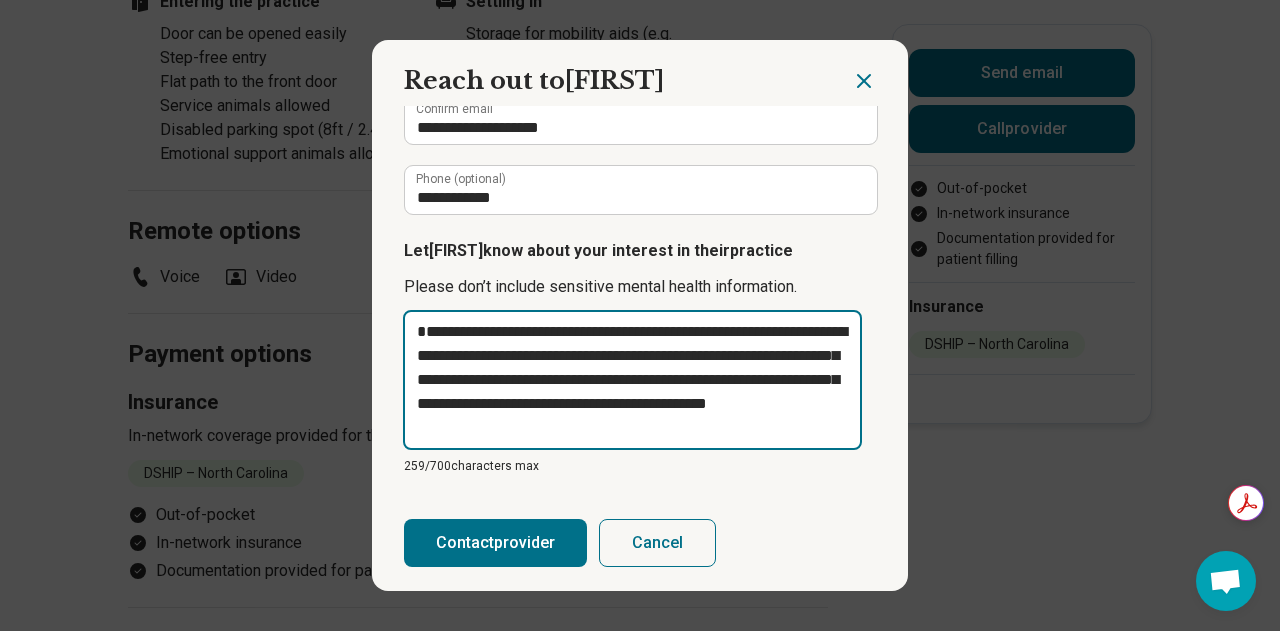type on "**********" 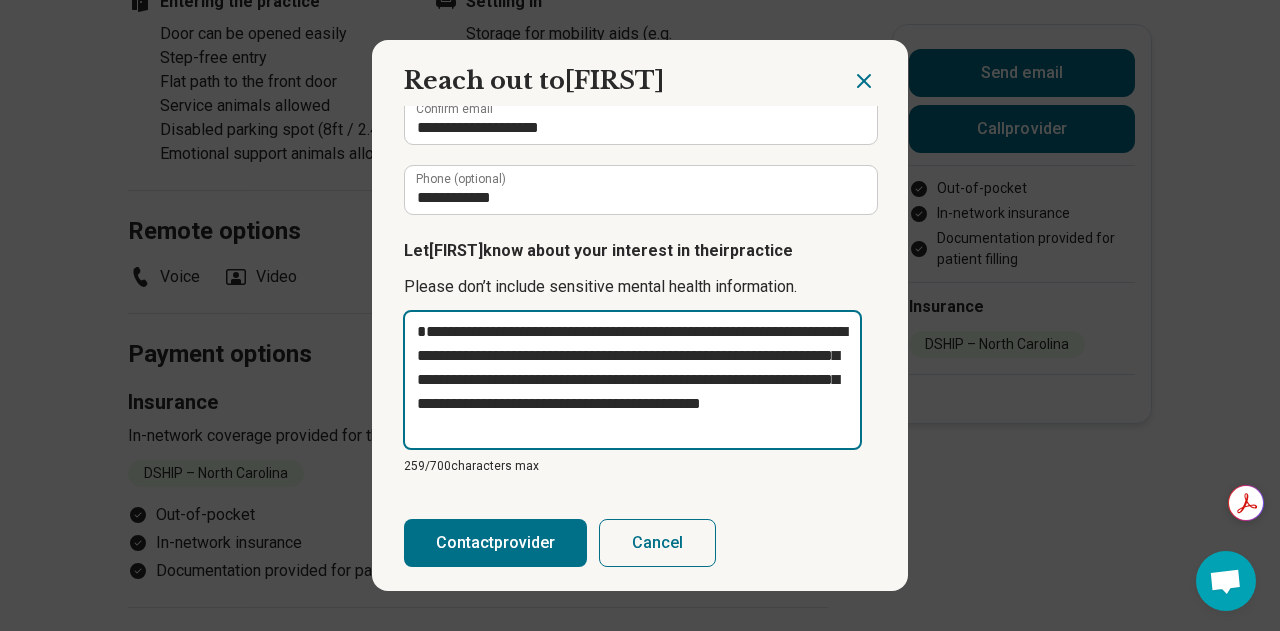 type 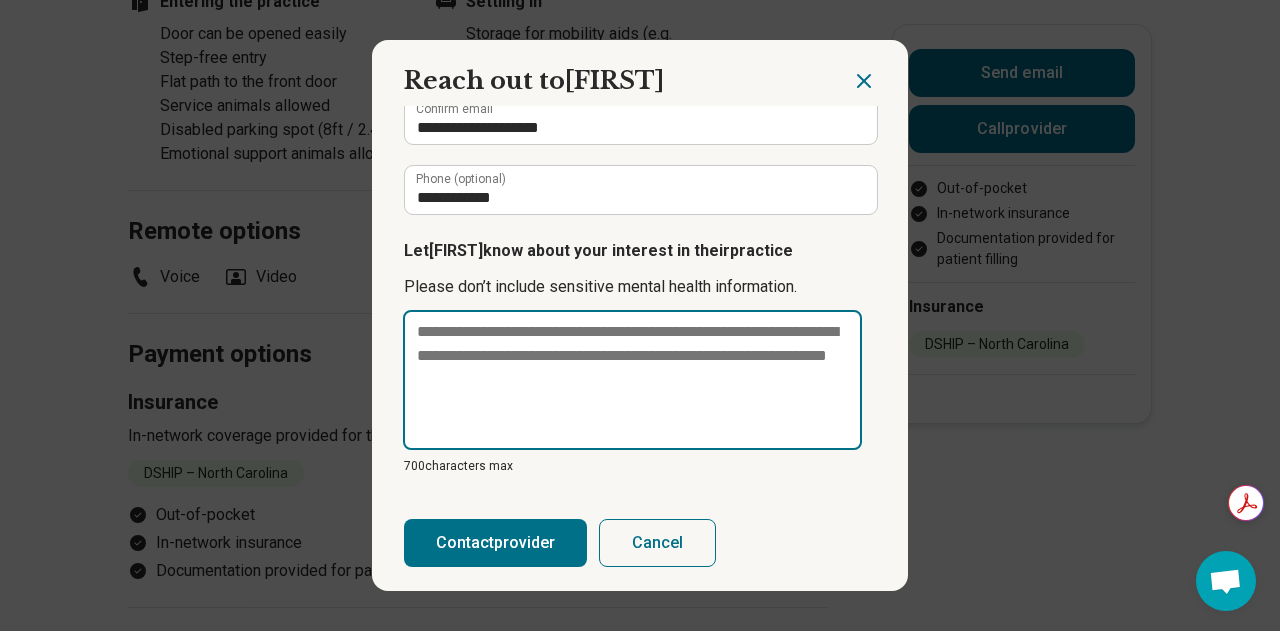 drag, startPoint x: 533, startPoint y: 398, endPoint x: 374, endPoint y: 304, distance: 184.70787 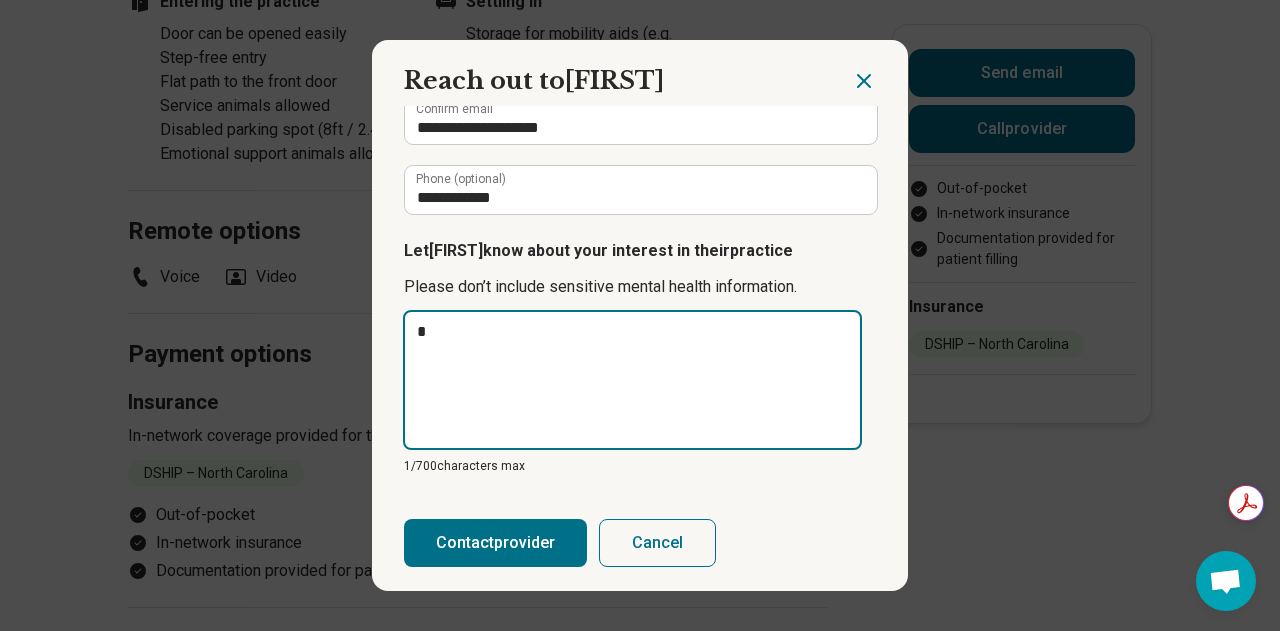 click at bounding box center [632, 380] 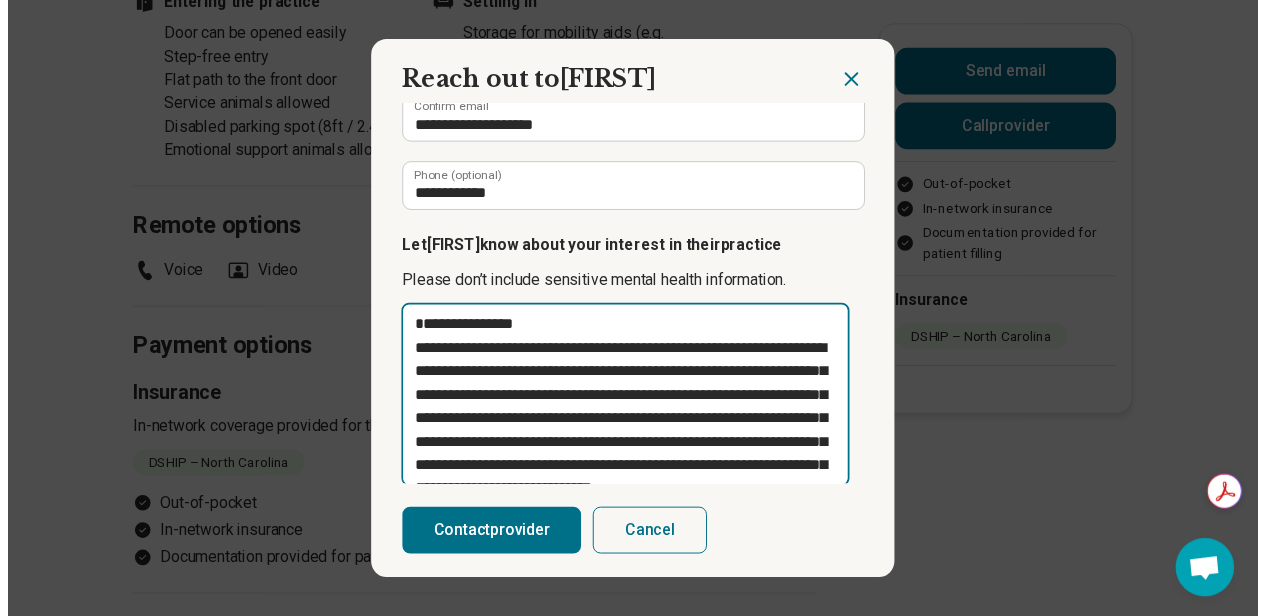 scroll, scrollTop: 109, scrollLeft: 0, axis: vertical 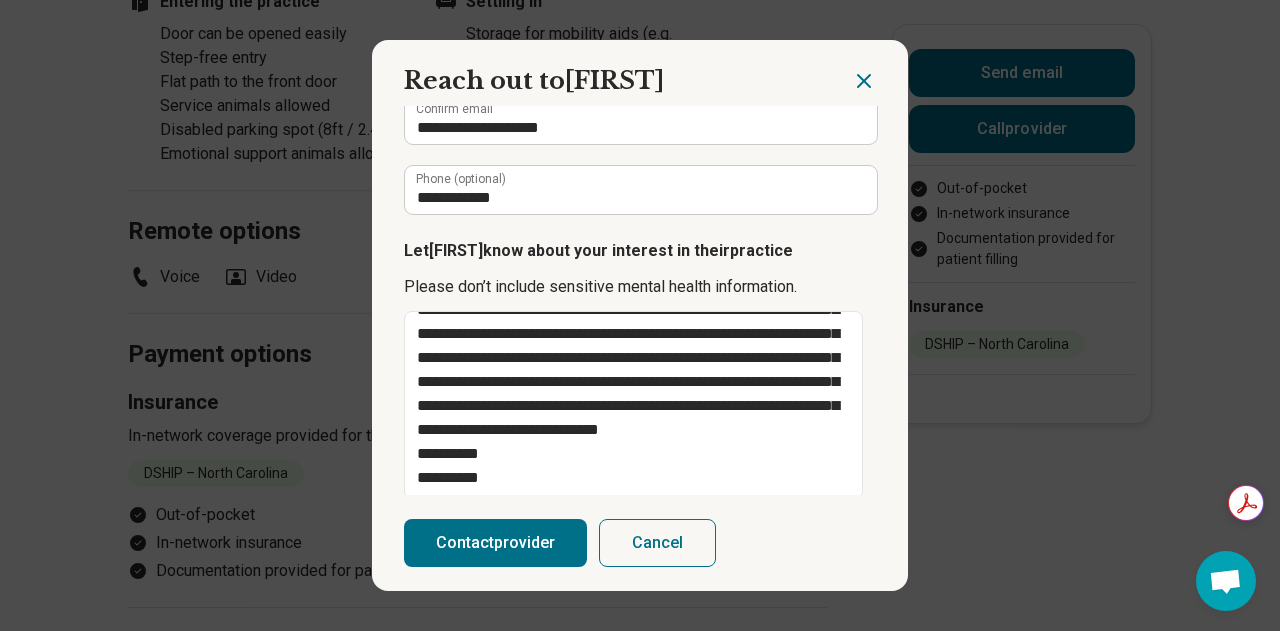 click on "Contact  provider" at bounding box center [495, 543] 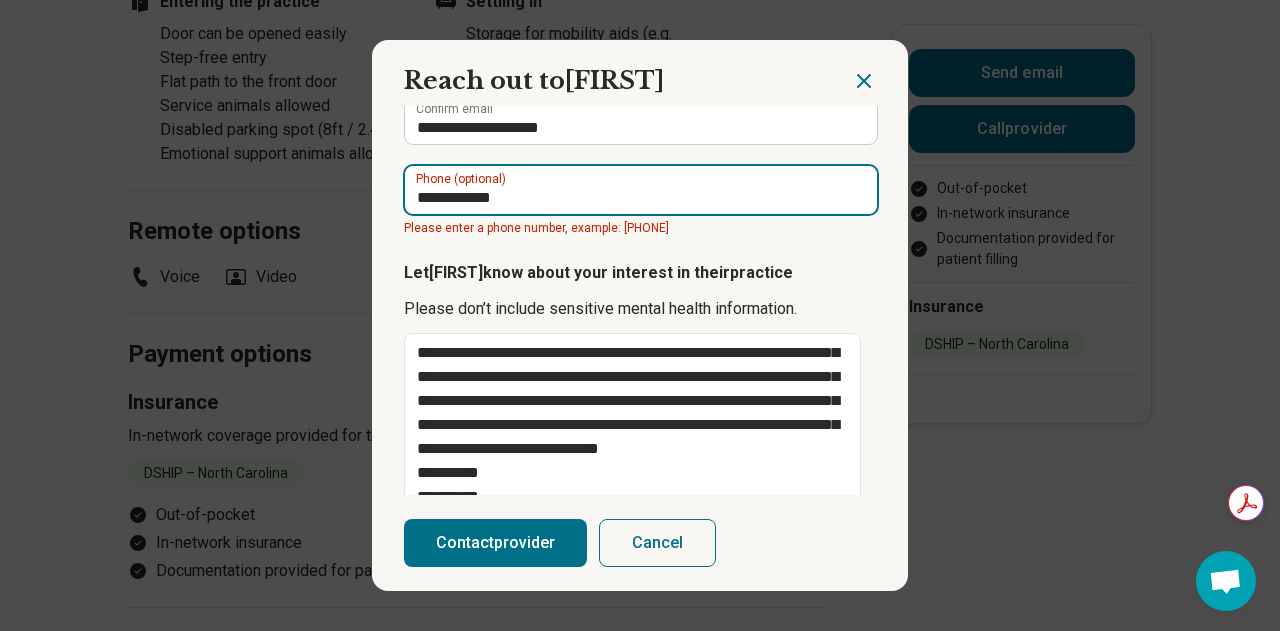 click on "**********" at bounding box center [641, 190] 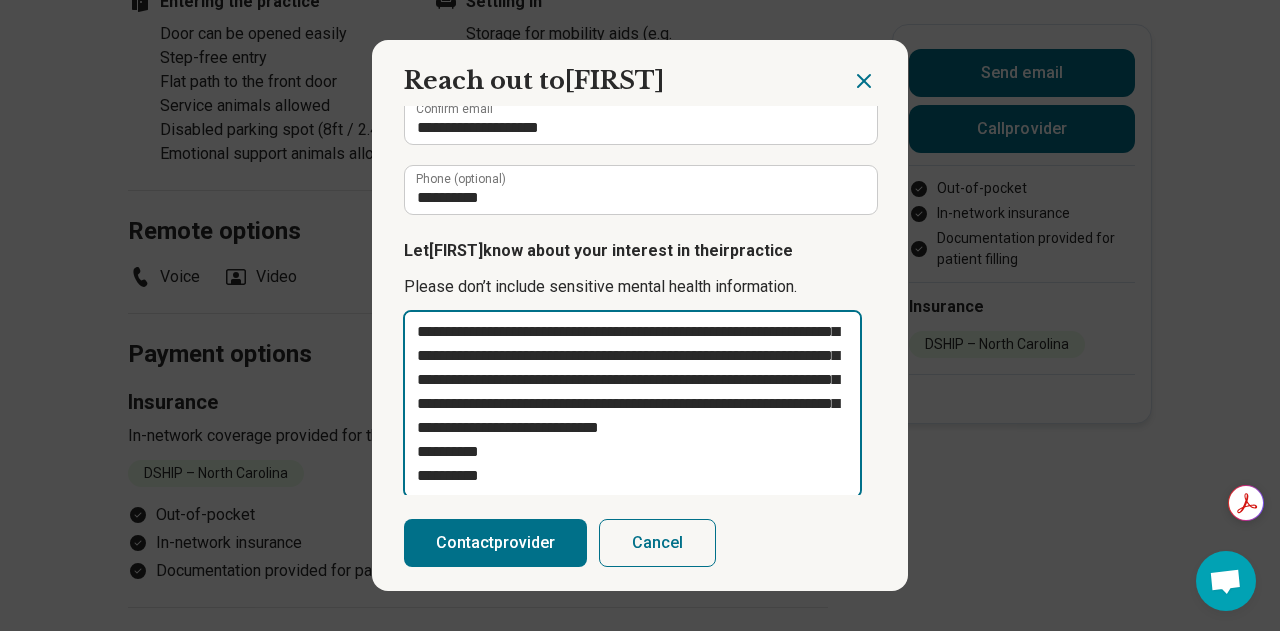click on "**********" at bounding box center [632, 404] 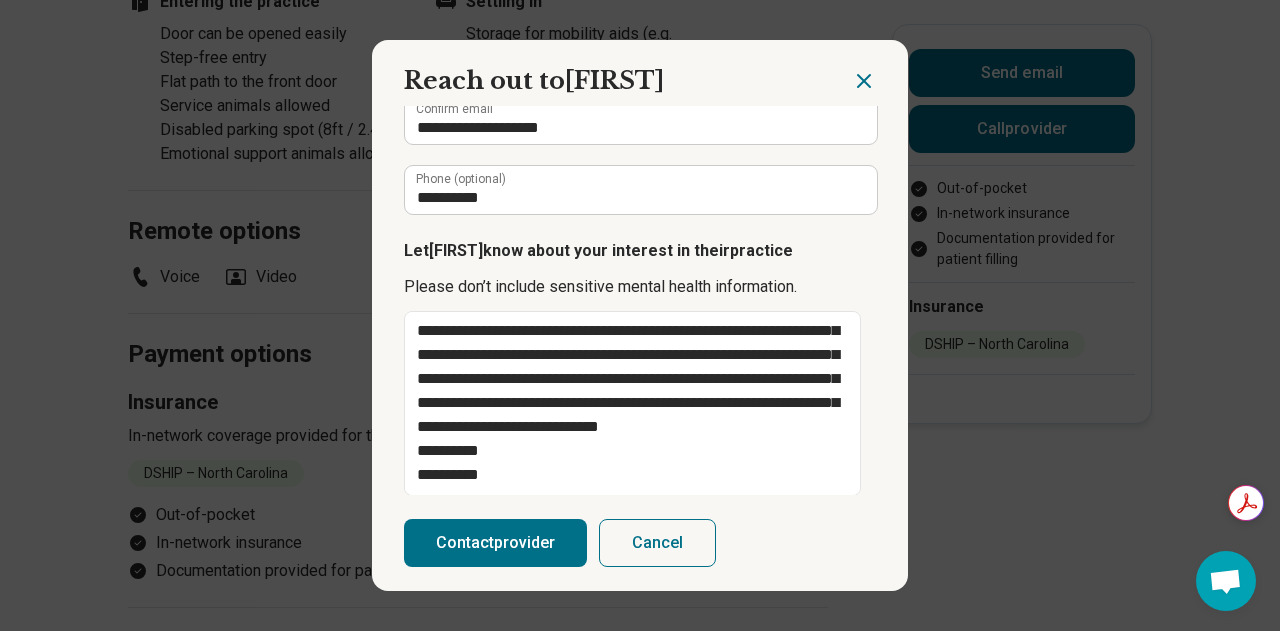 click on "Contact  provider" at bounding box center [495, 543] 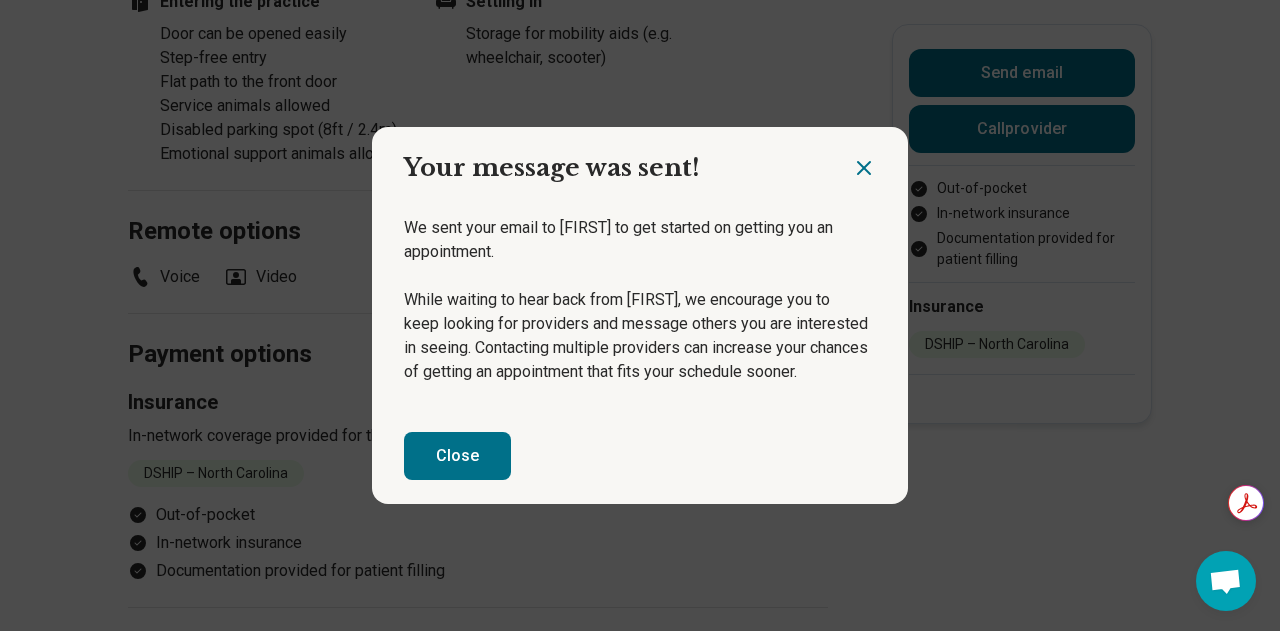 click on "Close" at bounding box center [457, 456] 